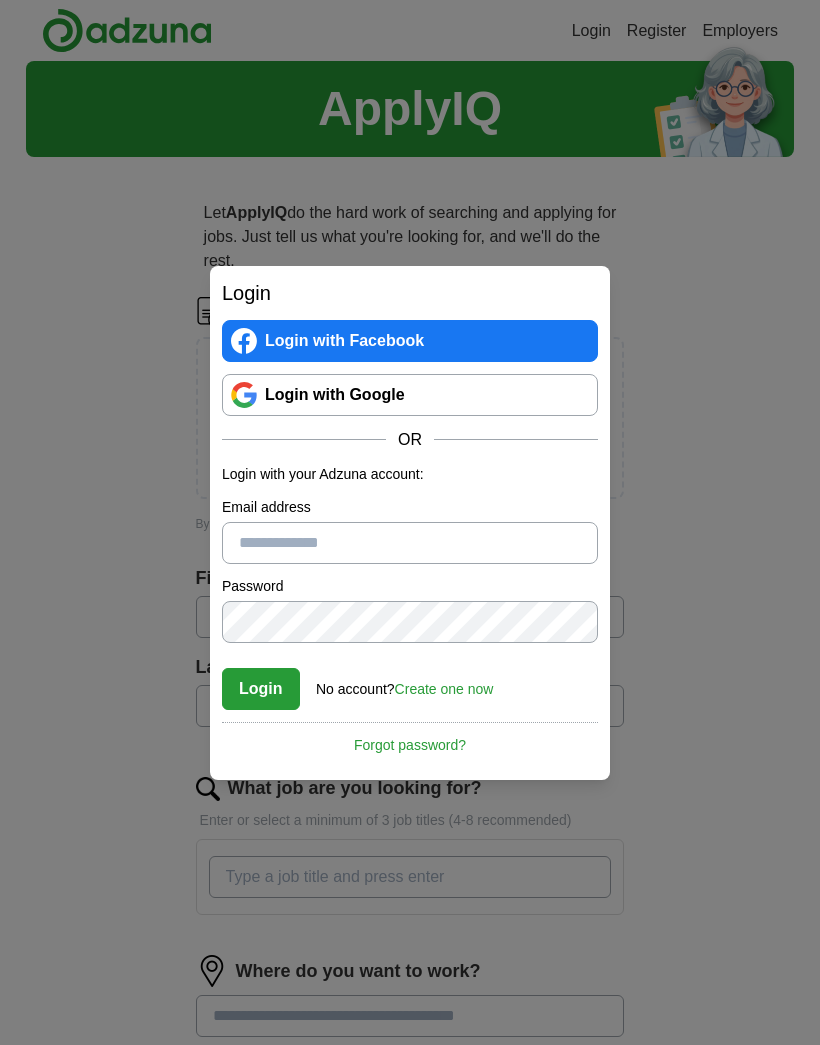 scroll, scrollTop: 0, scrollLeft: 0, axis: both 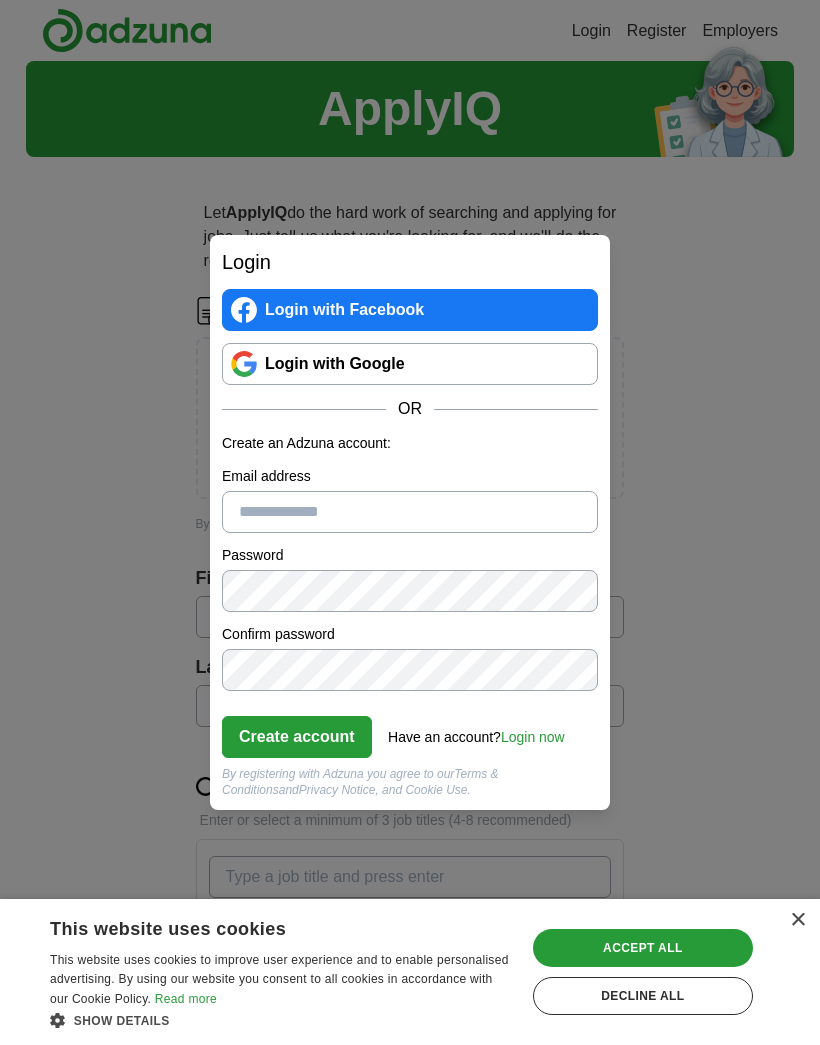 click on "Accept all" at bounding box center (643, 948) 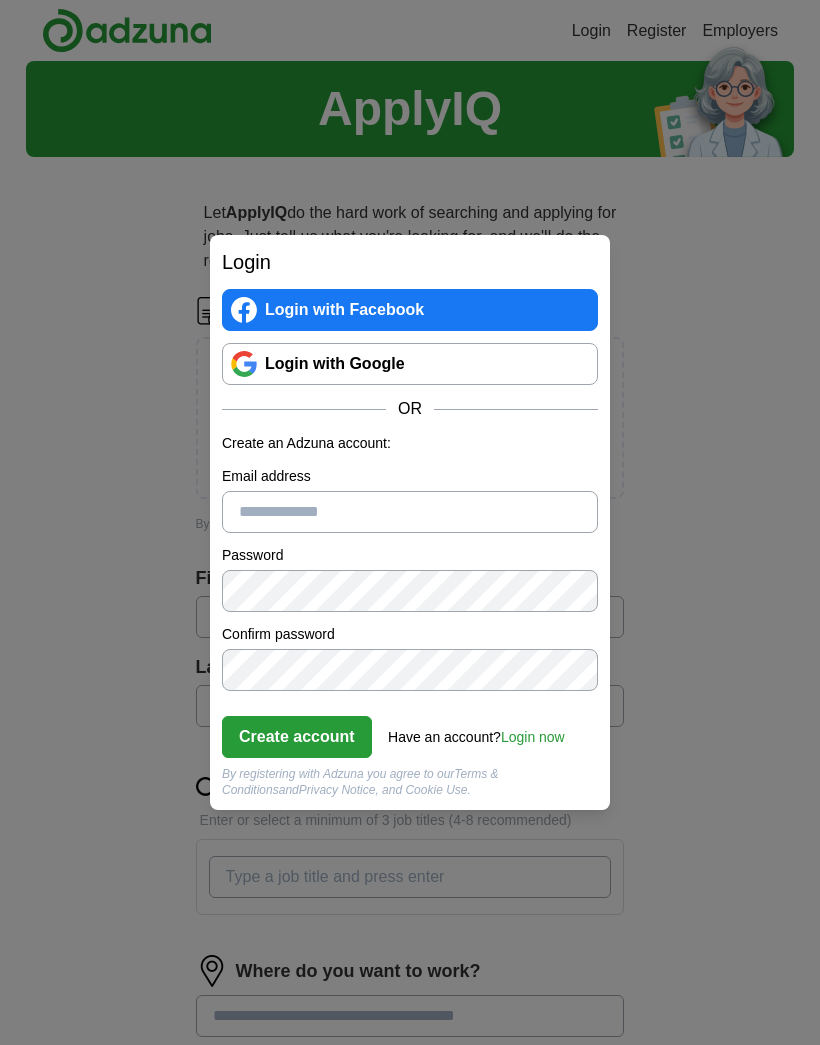 click on "Email address" at bounding box center [410, 512] 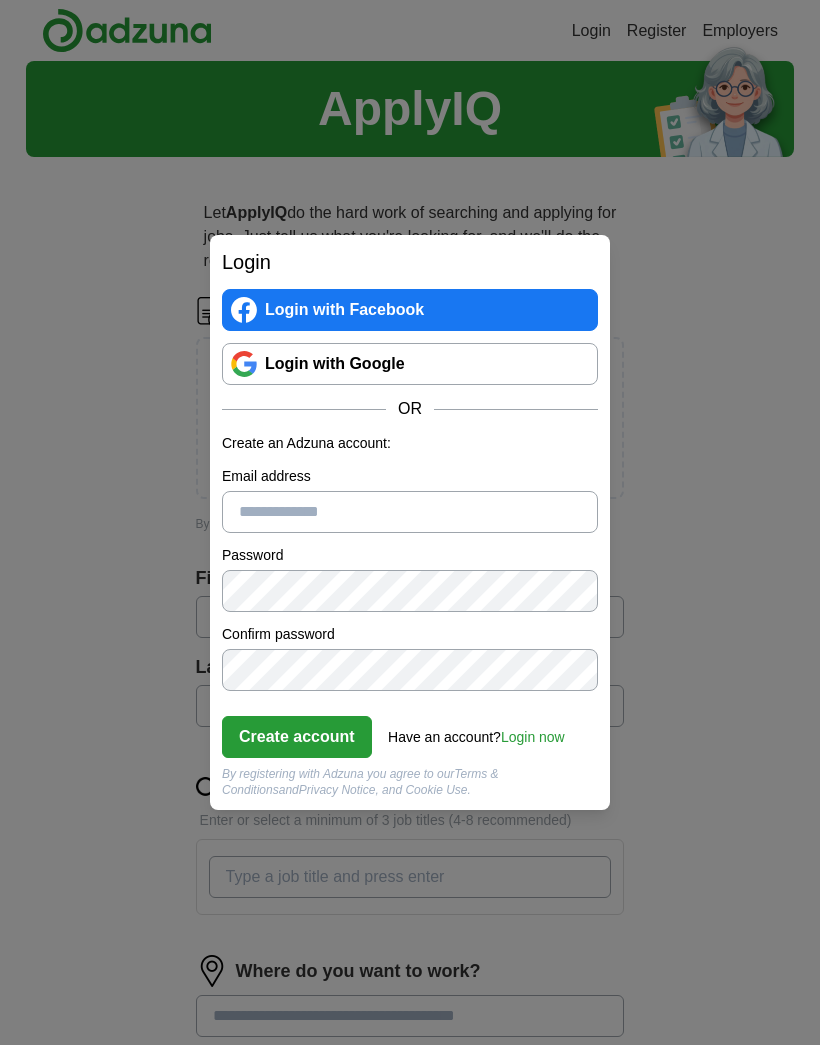 type on "**********" 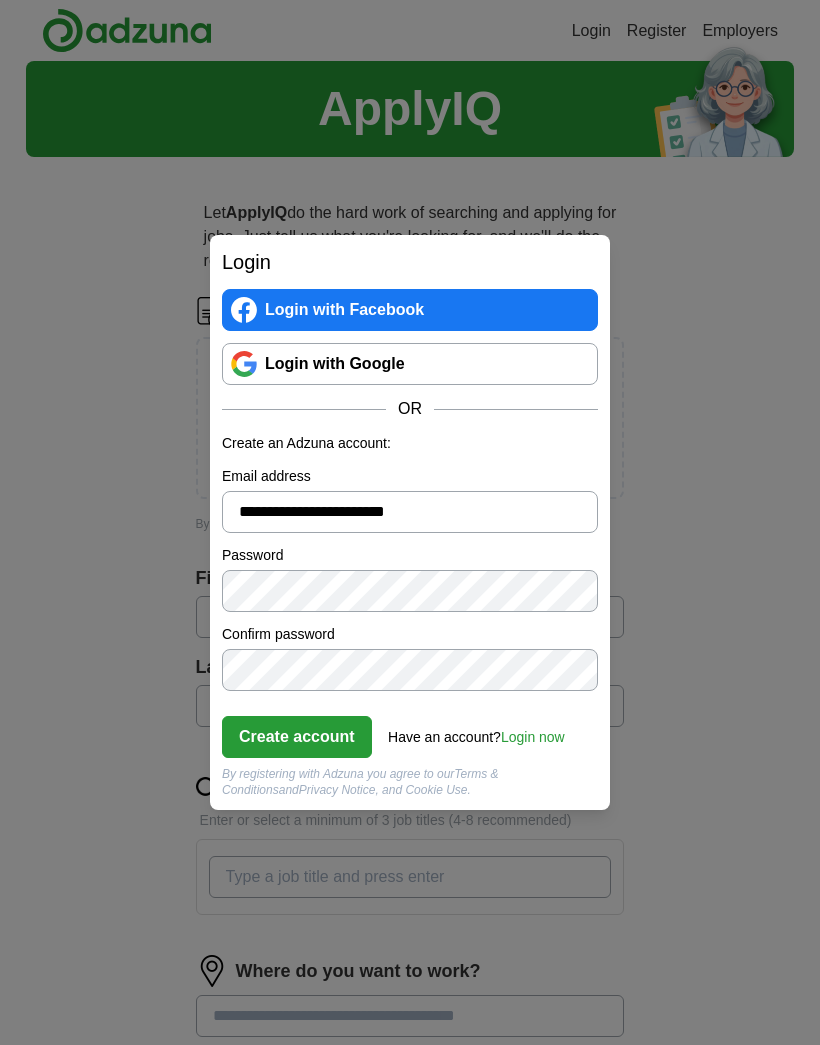 click on "Create account" at bounding box center (297, 737) 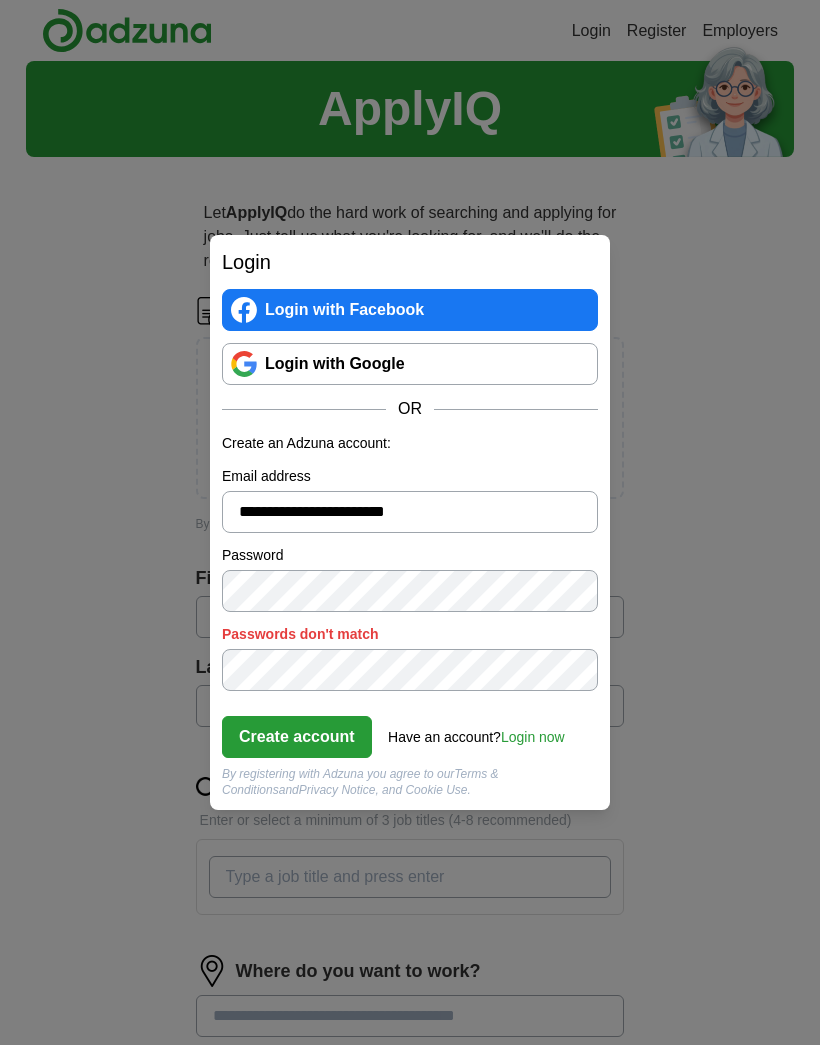 click on "Create account" at bounding box center (297, 737) 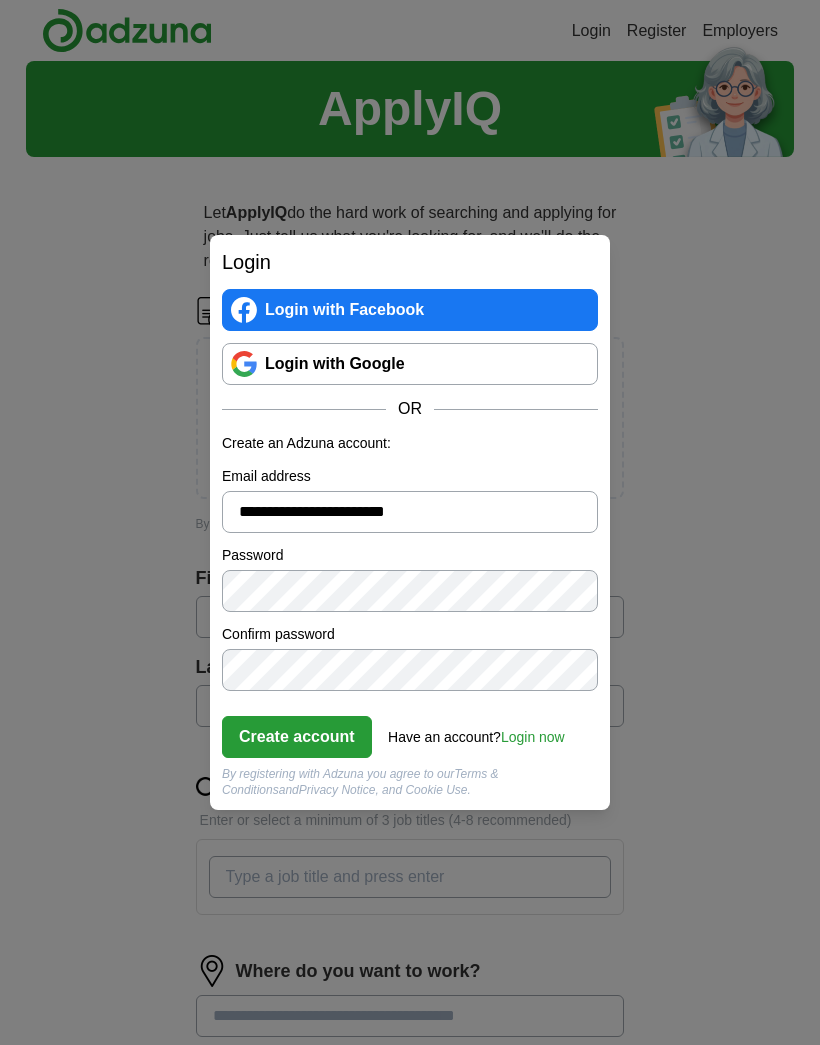click on "Create account" at bounding box center (297, 737) 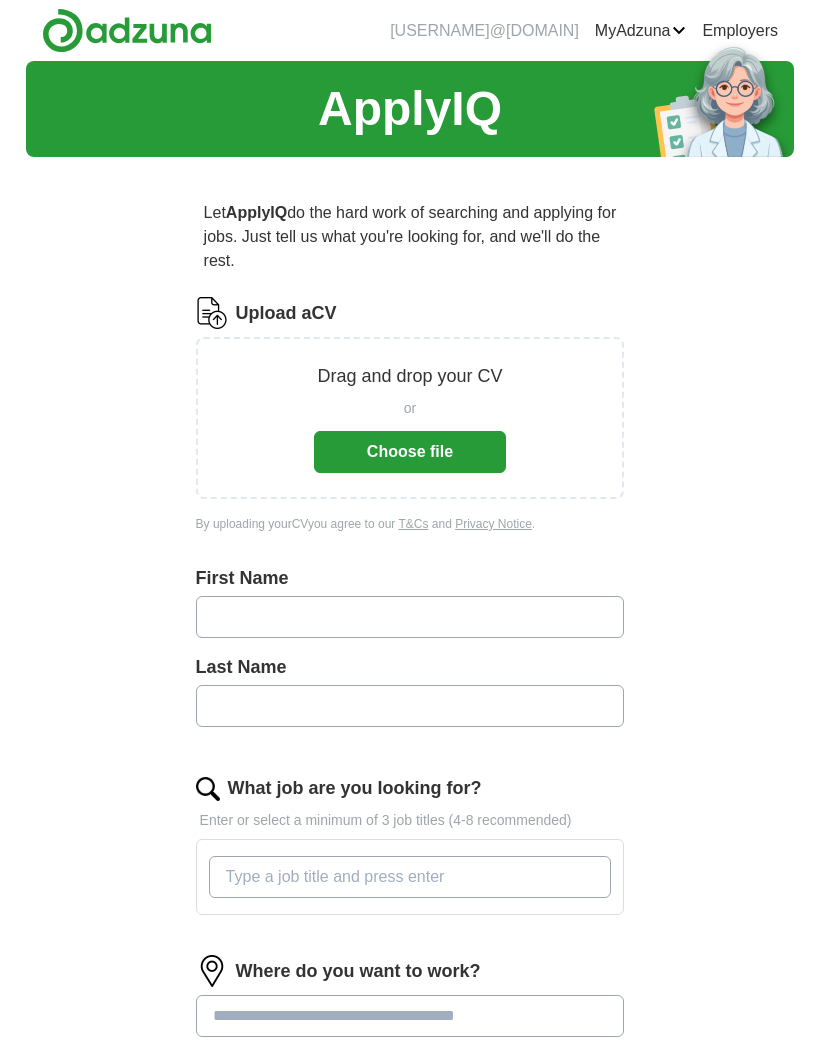 scroll, scrollTop: 0, scrollLeft: 0, axis: both 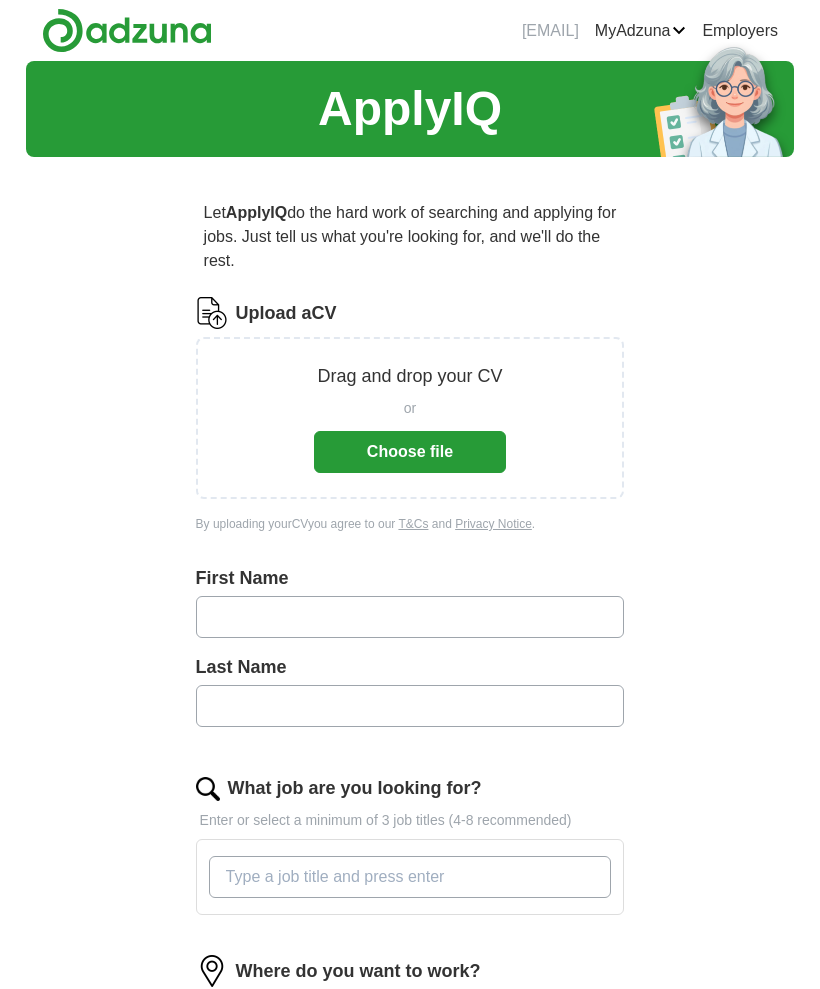 click on "Choose file" at bounding box center [410, 452] 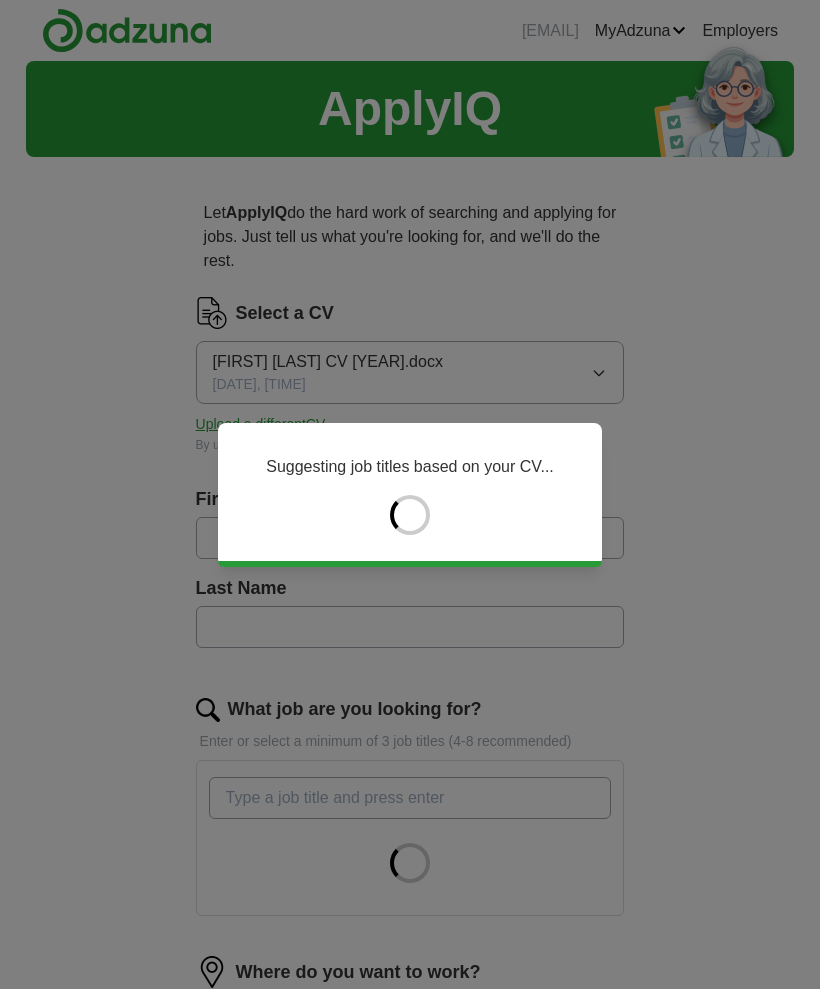 type on "******" 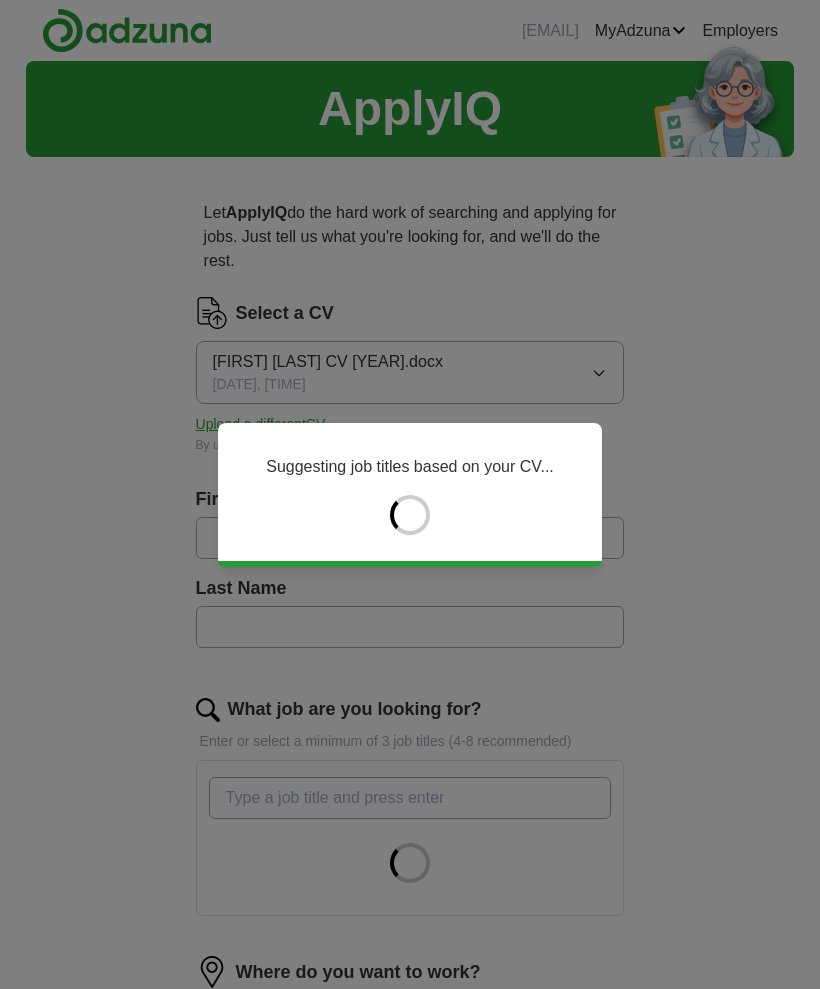 type on "******" 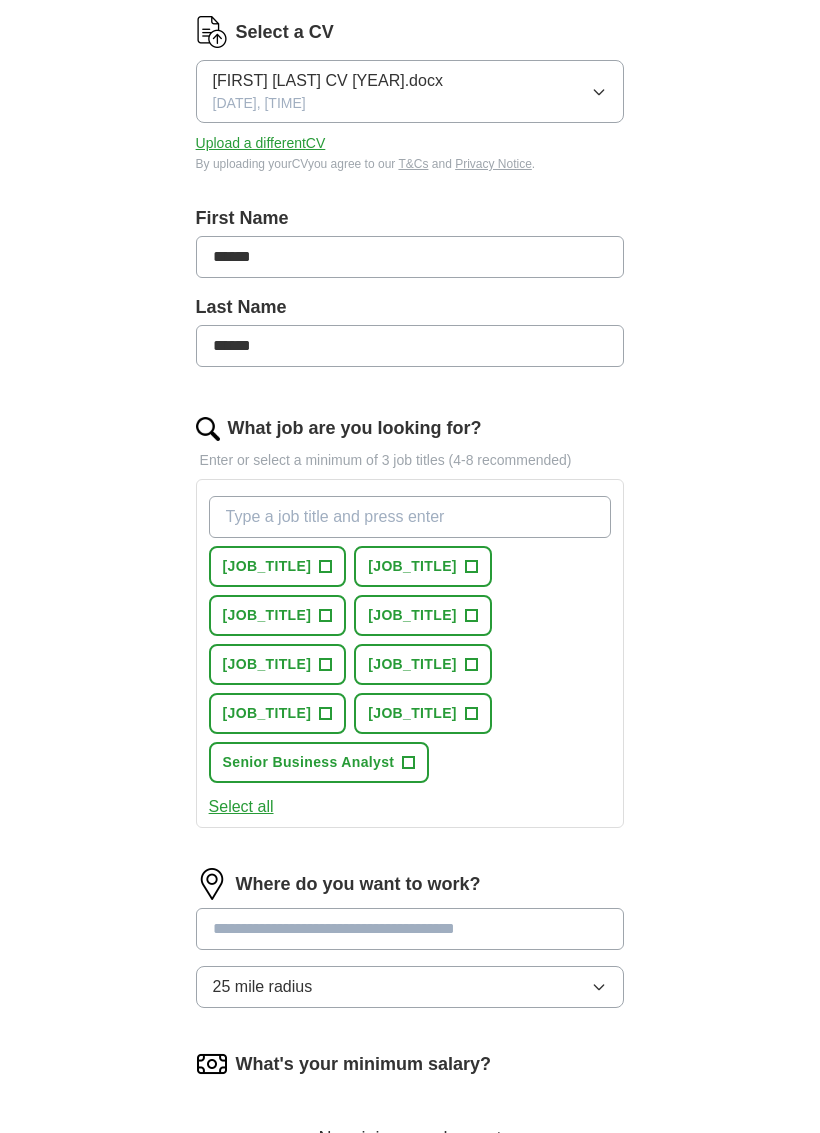 scroll, scrollTop: 322, scrollLeft: 0, axis: vertical 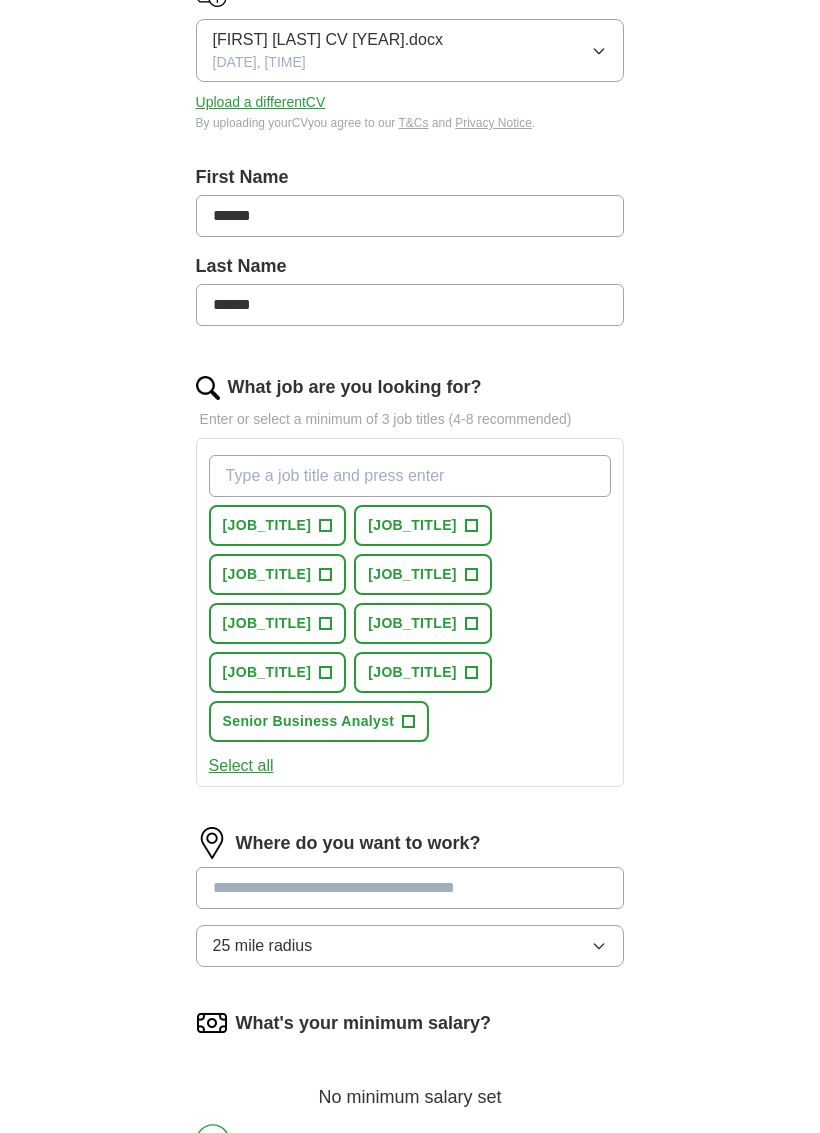 click on "[JOB_TITLE]" at bounding box center [278, 525] 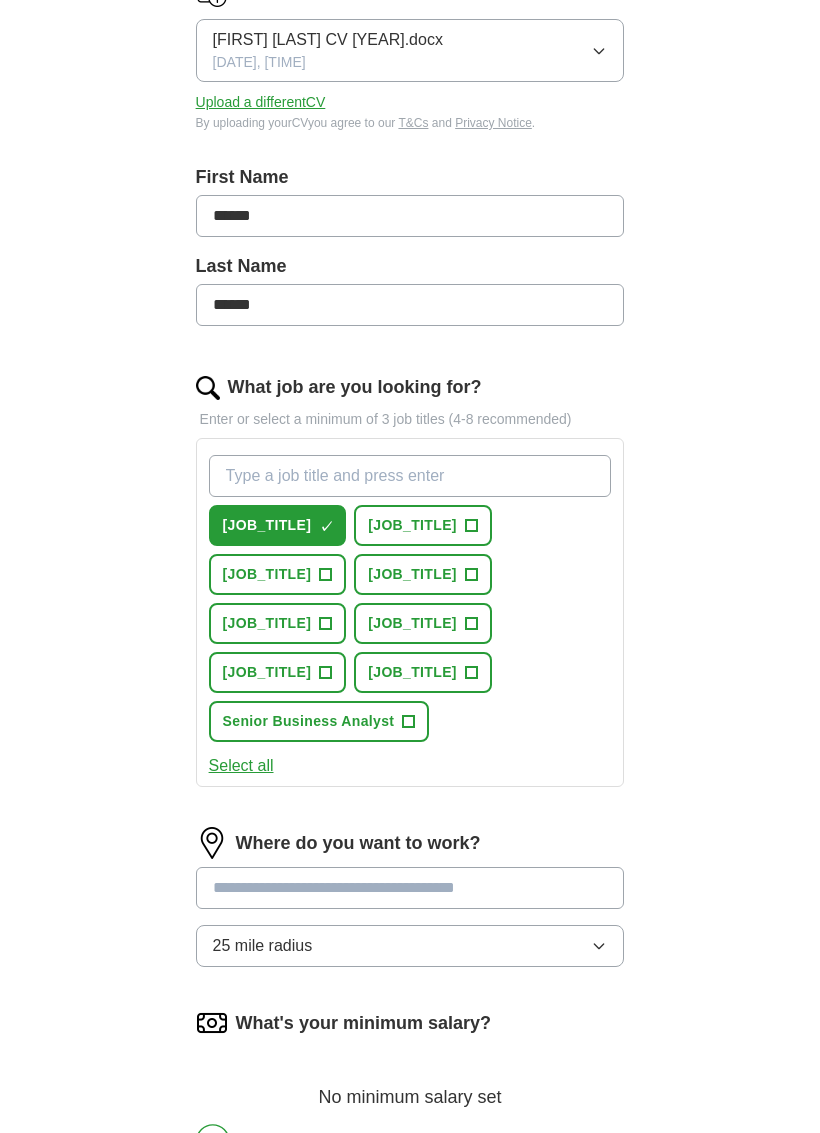 click on "+" at bounding box center (471, 526) 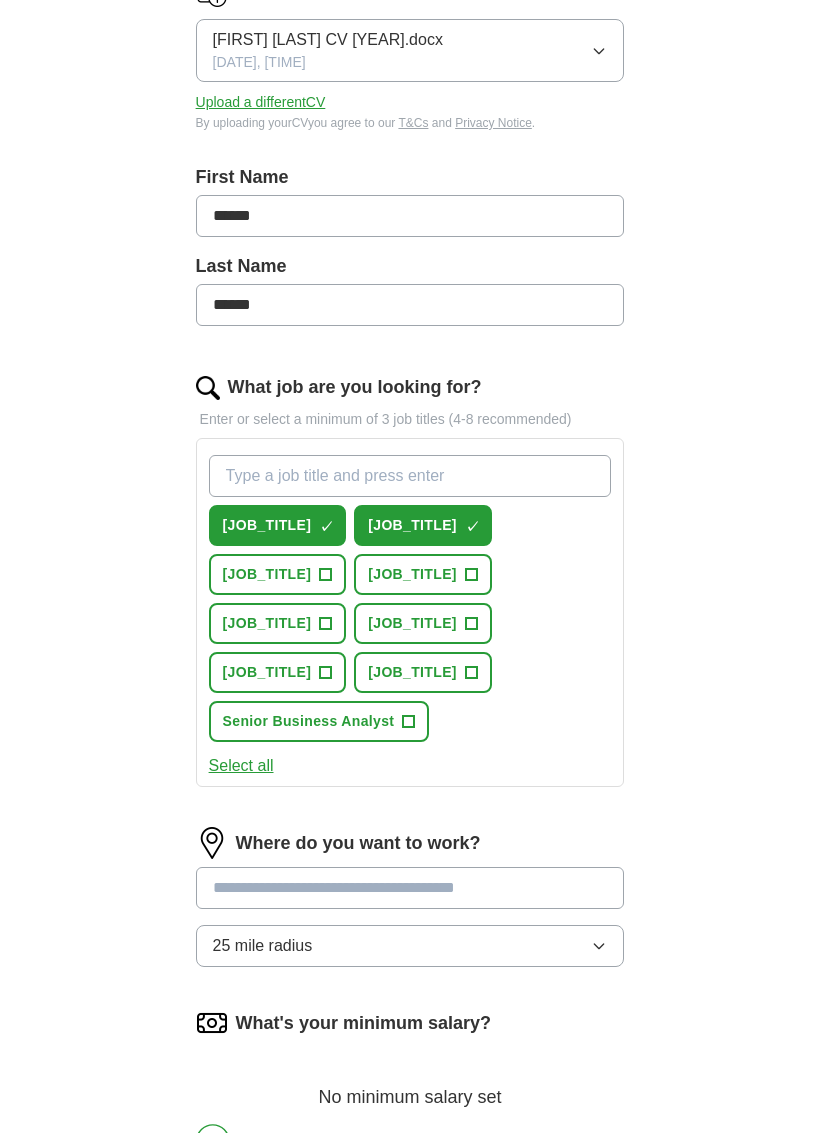 click on "+" at bounding box center [326, 575] 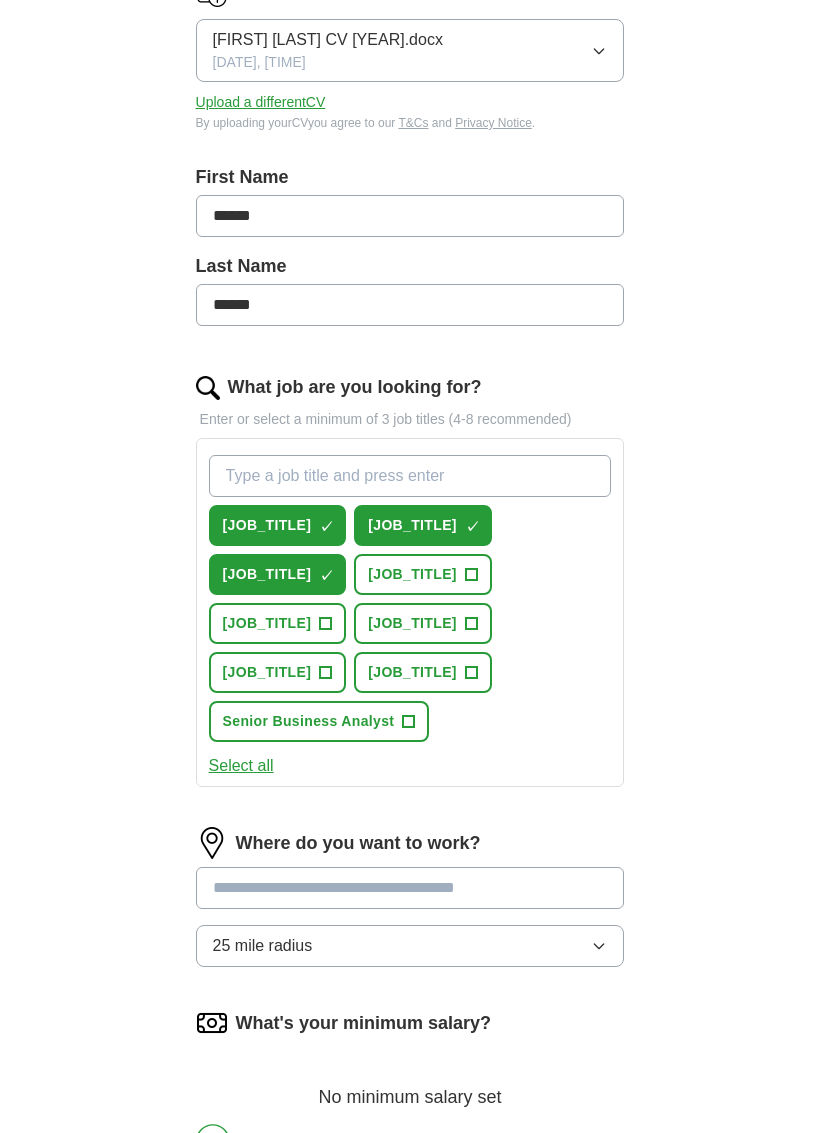 click on "[JOB_TITLE]" at bounding box center [423, 574] 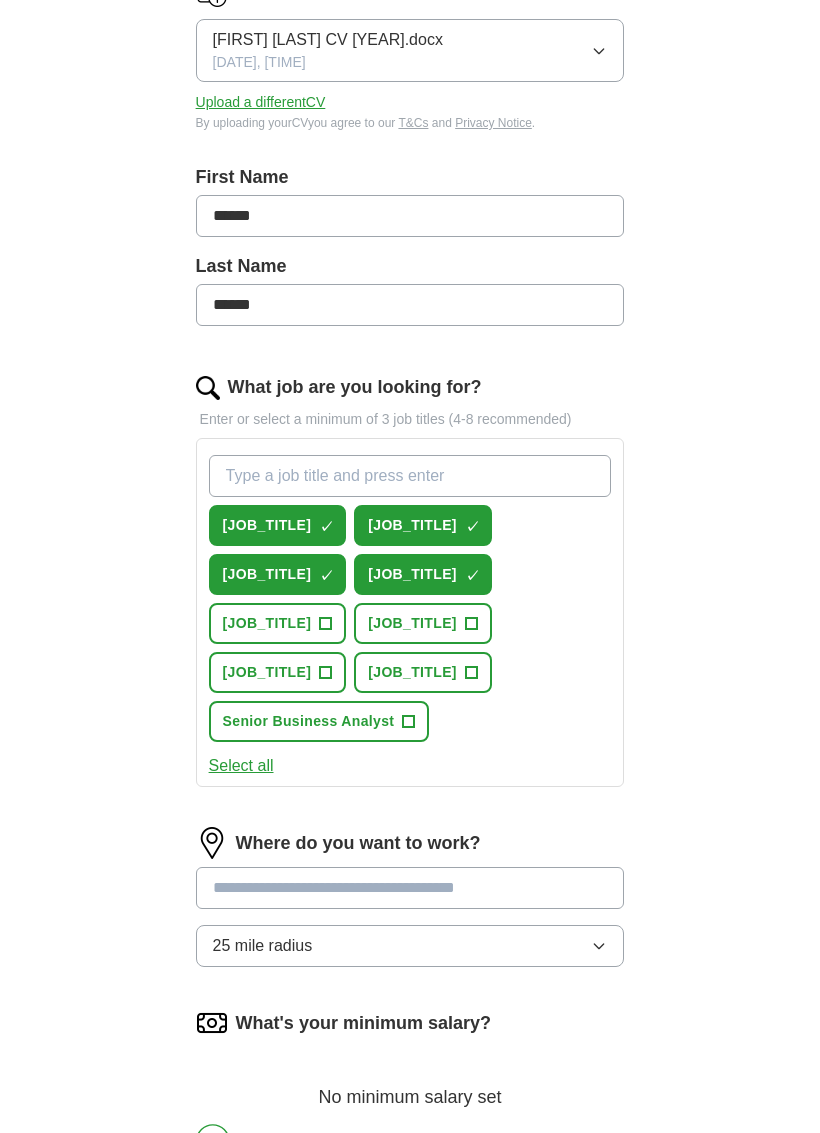 click on "[JOB_TITLE]" at bounding box center [278, 672] 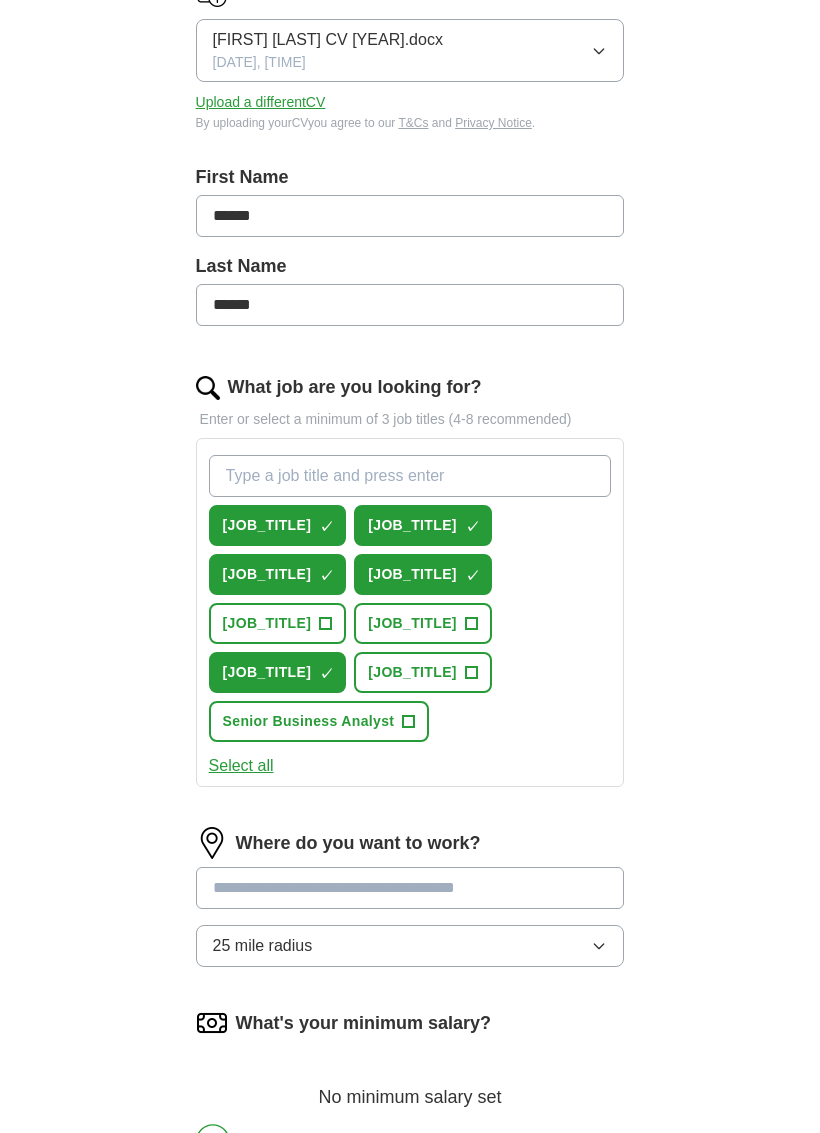 click on "[JOB_TITLE]" at bounding box center (423, 623) 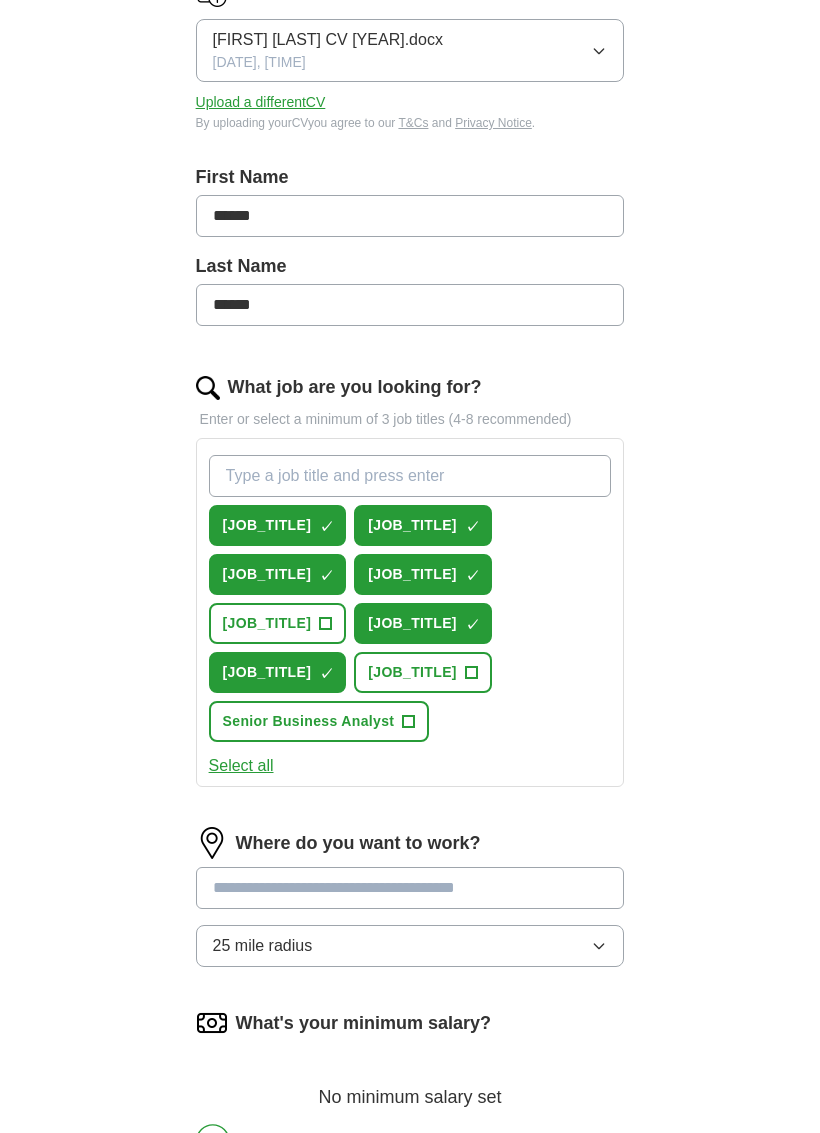 click on "[JOB_TITLE]" at bounding box center [423, 672] 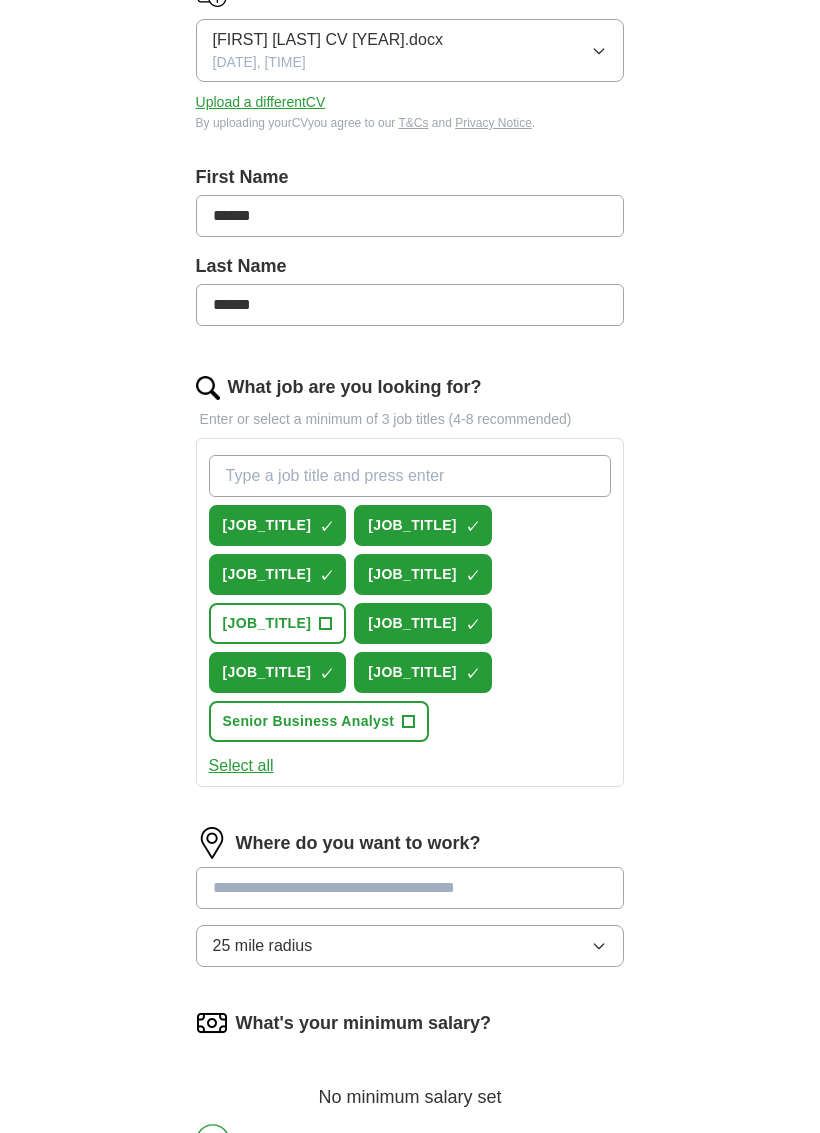 click on "Senior Business Analyst +" at bounding box center [319, 721] 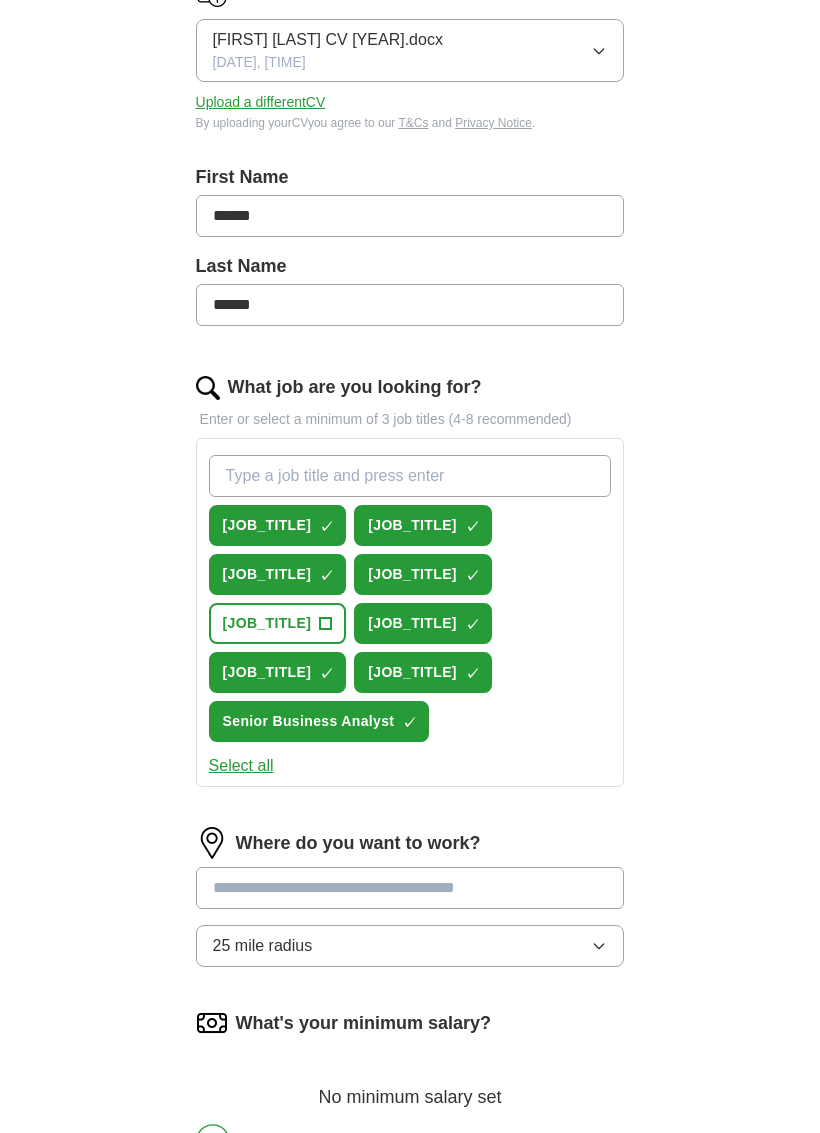 click on "Select all" at bounding box center (241, 766) 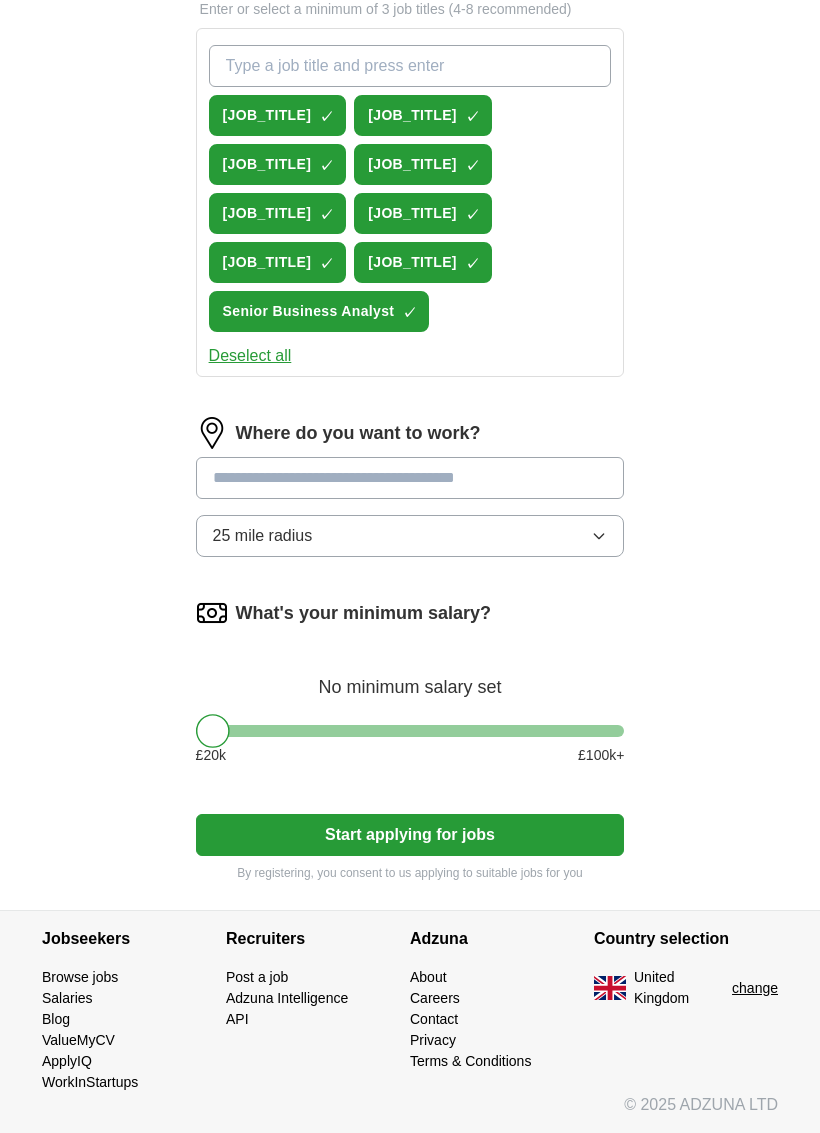 click at bounding box center [410, 478] 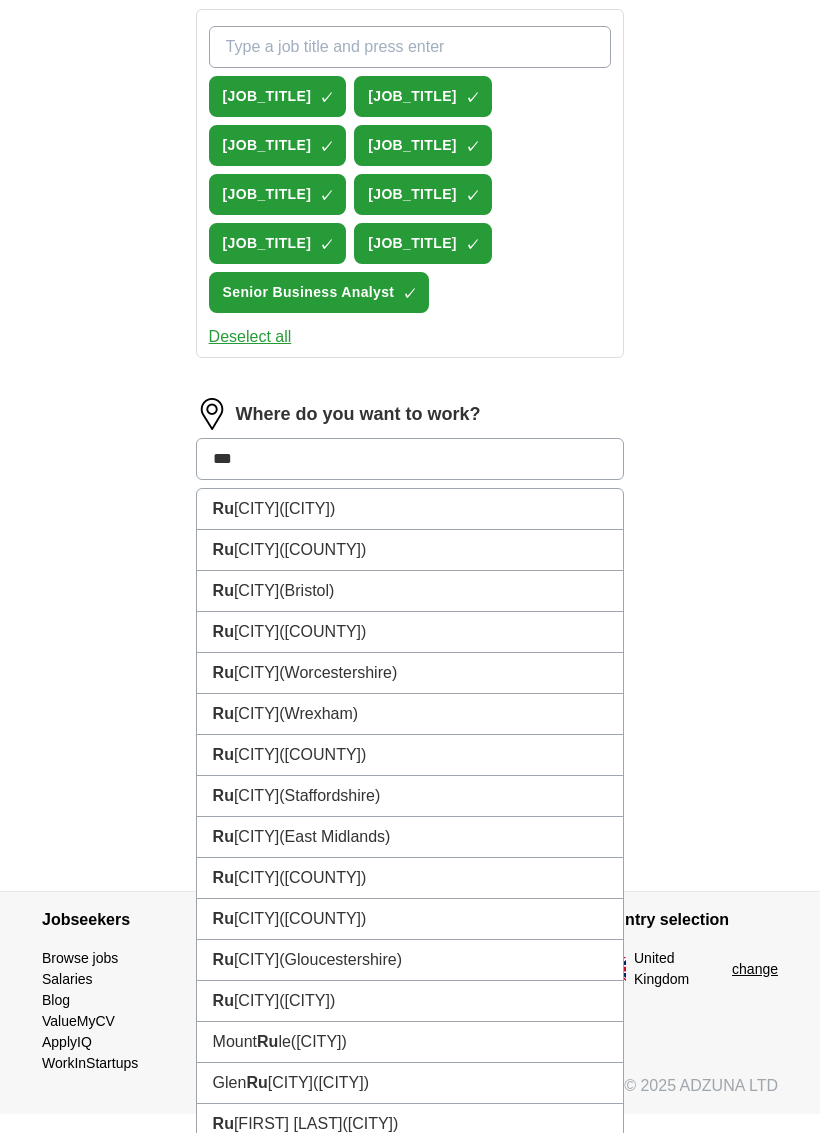 type on "****" 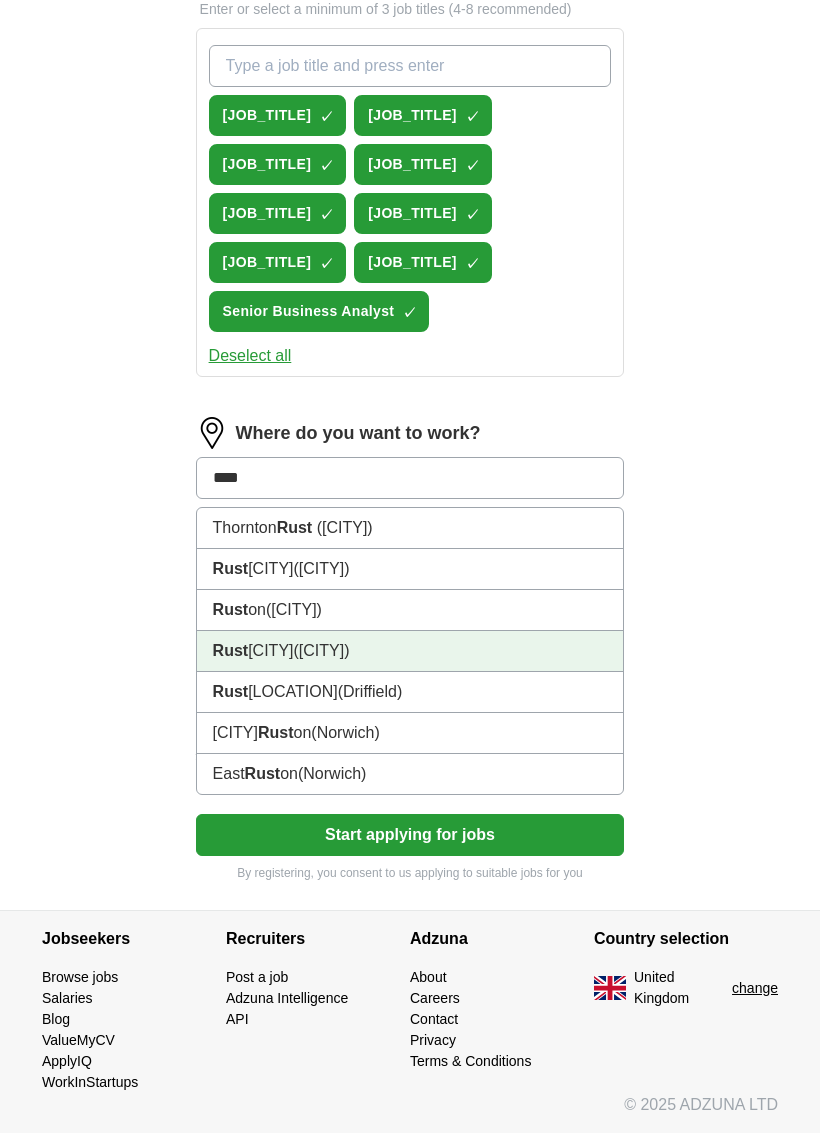 click on "[CITY]  ([CITY])" at bounding box center [410, 651] 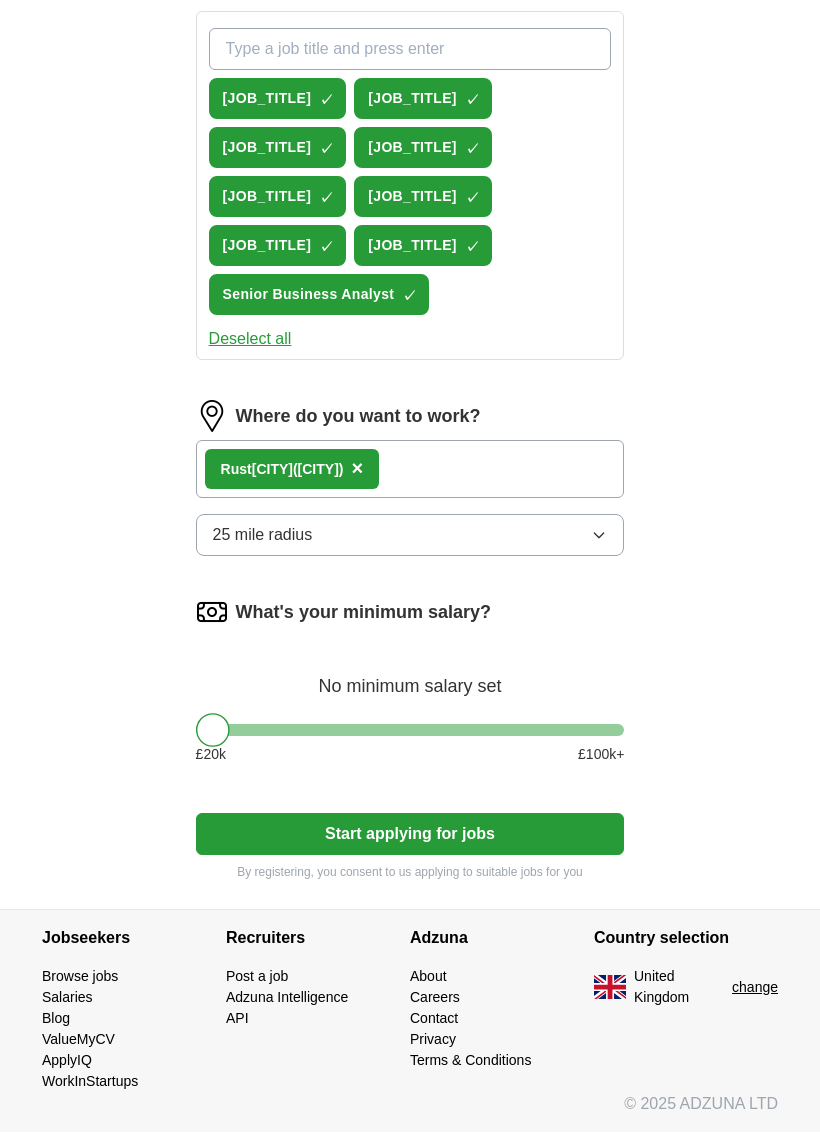 scroll, scrollTop: 752, scrollLeft: 0, axis: vertical 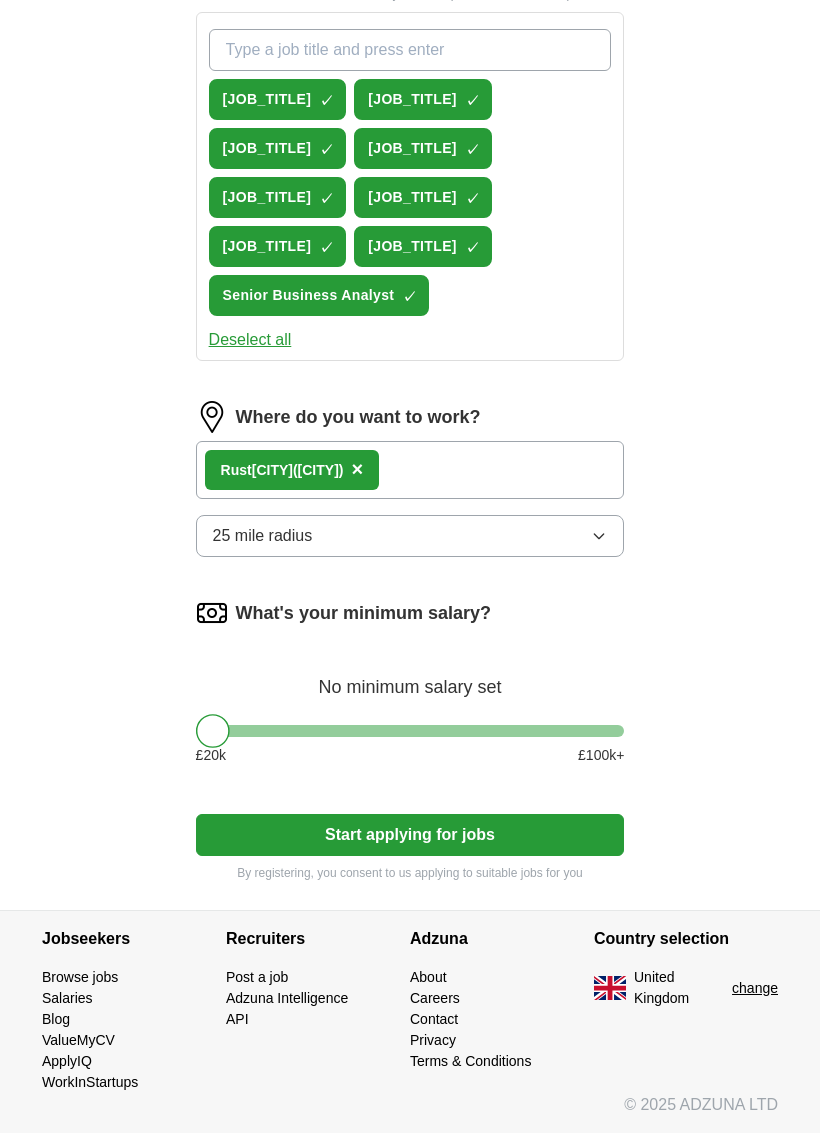 click on "25 mile radius" at bounding box center (410, 536) 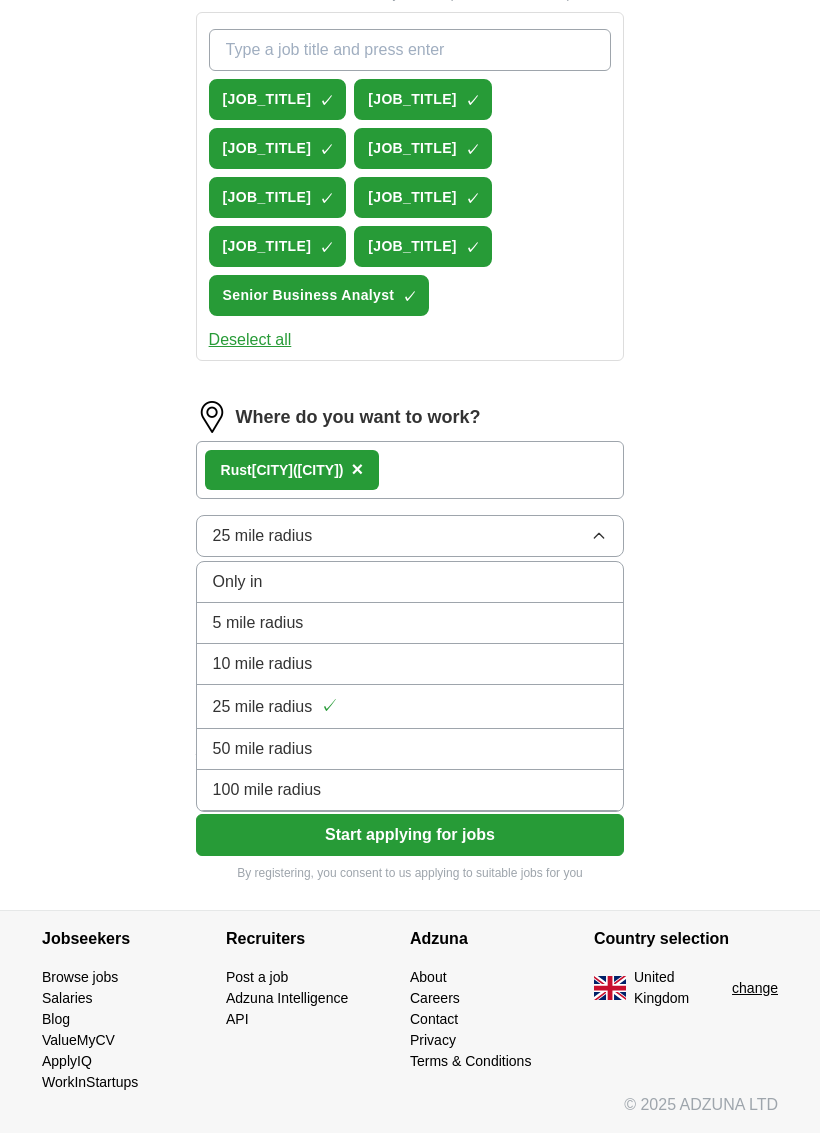 click on "50 mile radius" at bounding box center [410, 749] 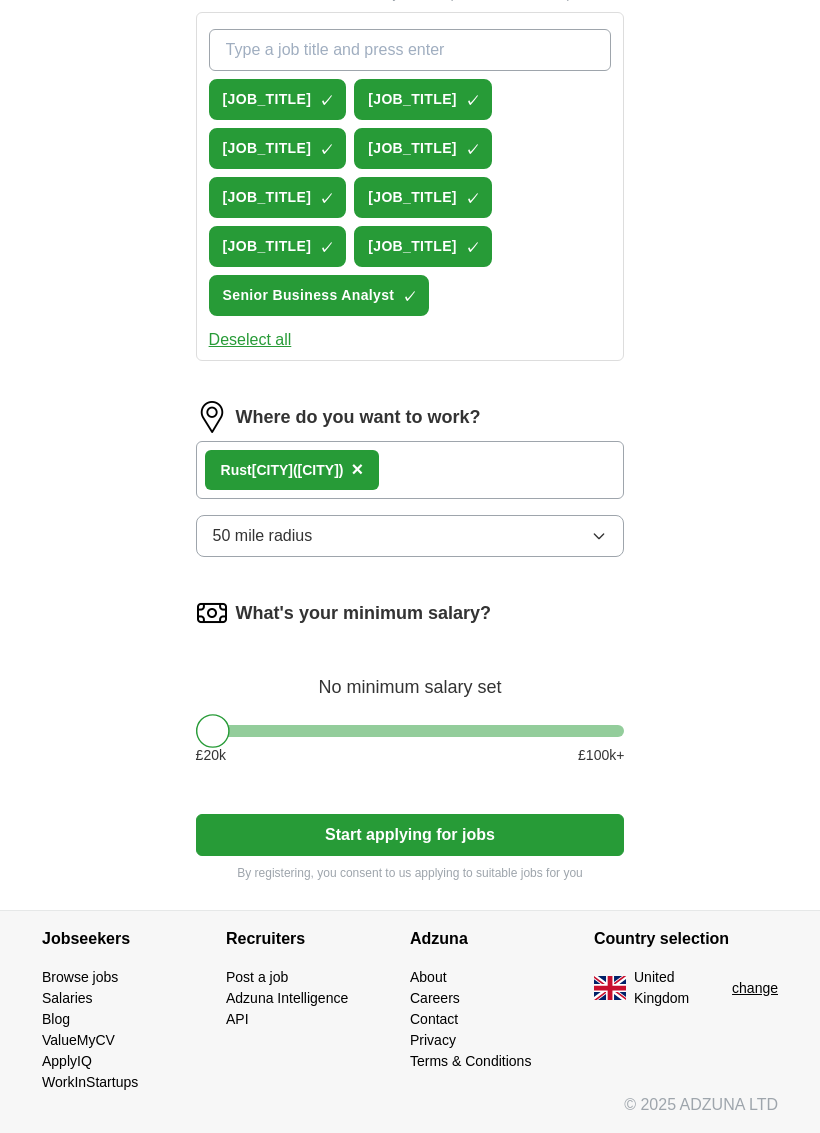 click at bounding box center [410, 731] 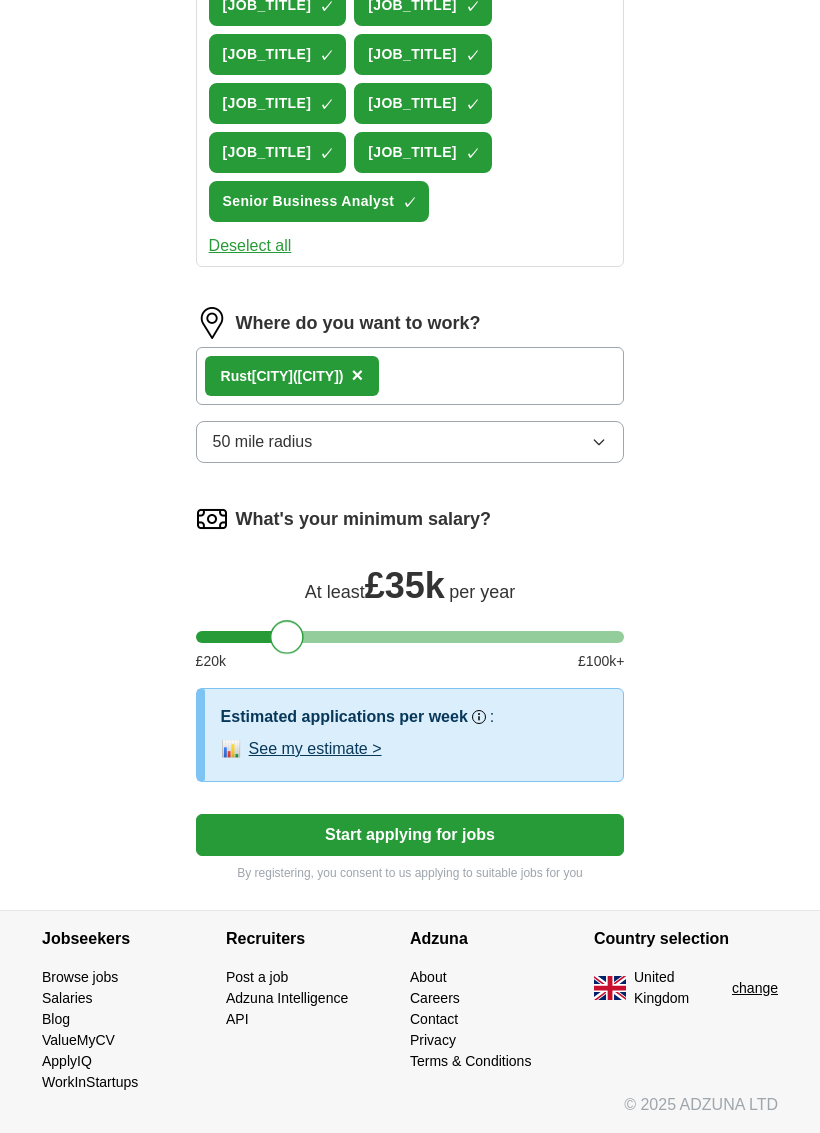 scroll, scrollTop: 976, scrollLeft: 0, axis: vertical 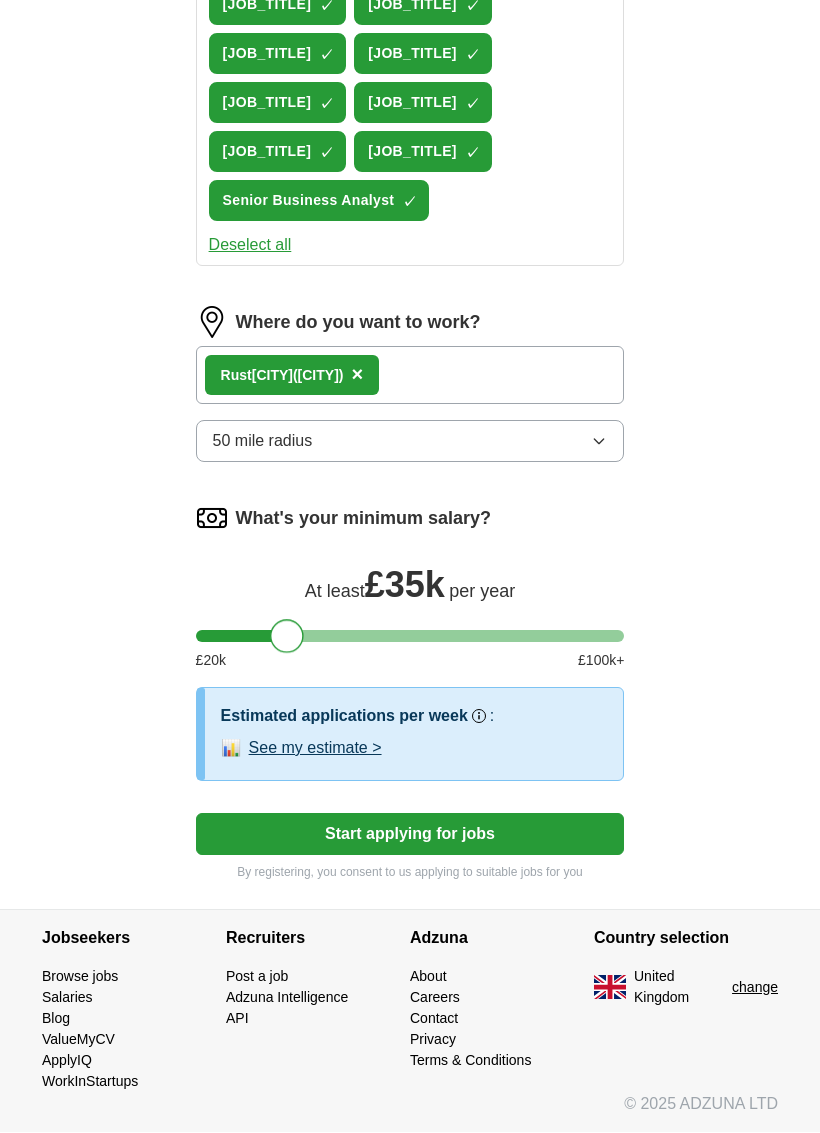 click on "Start applying for jobs" at bounding box center (410, 835) 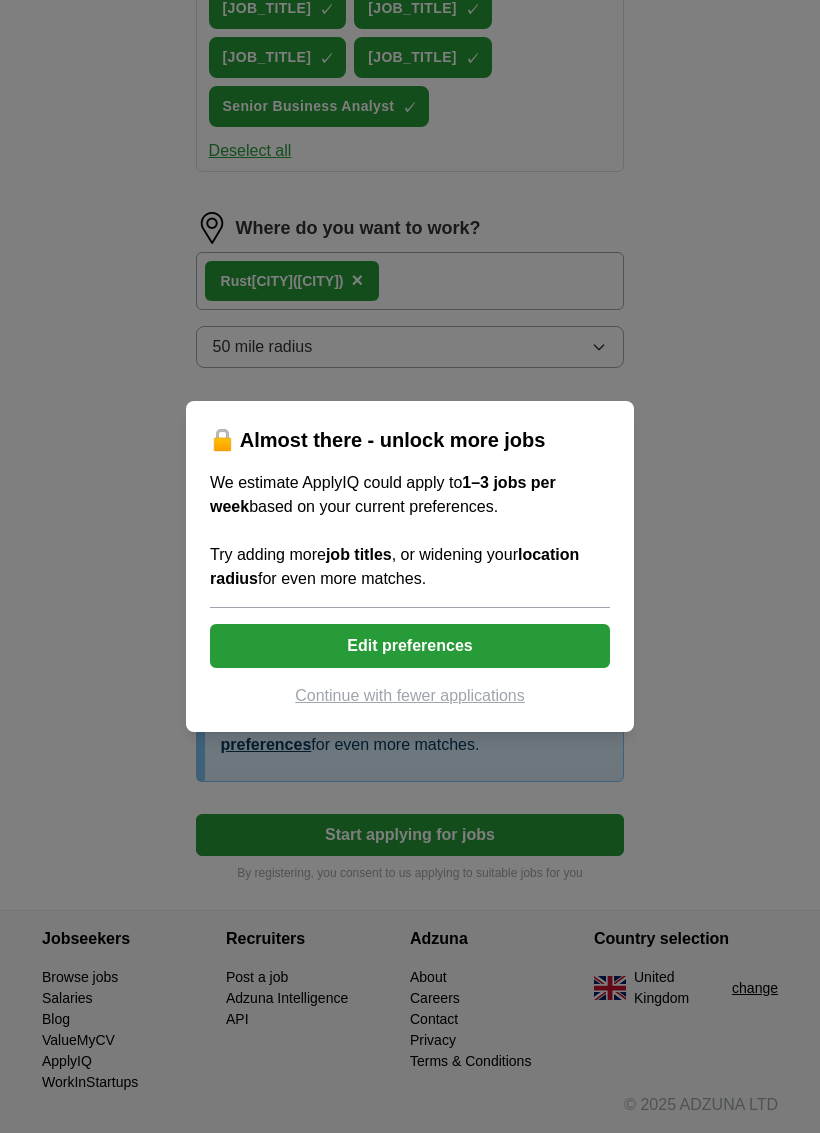 click on "Edit preferences" at bounding box center [410, 646] 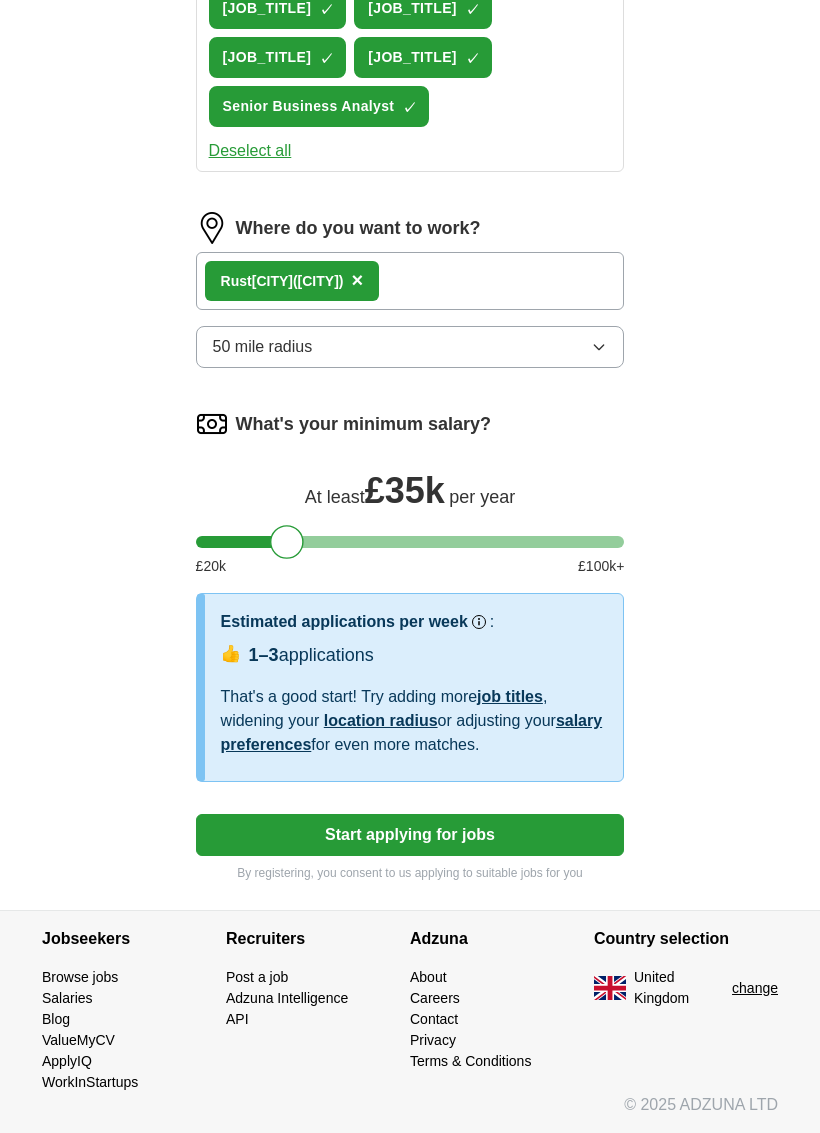 click on "Start applying for jobs" at bounding box center (410, 835) 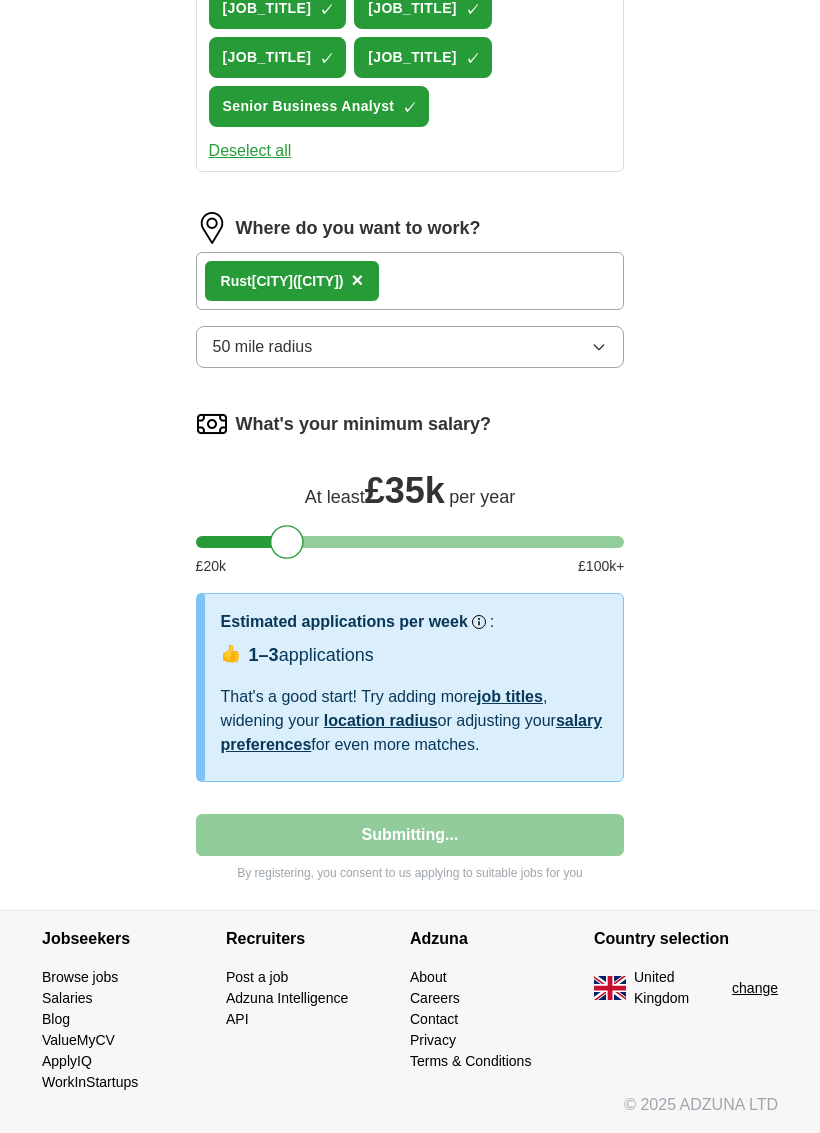 select on "**" 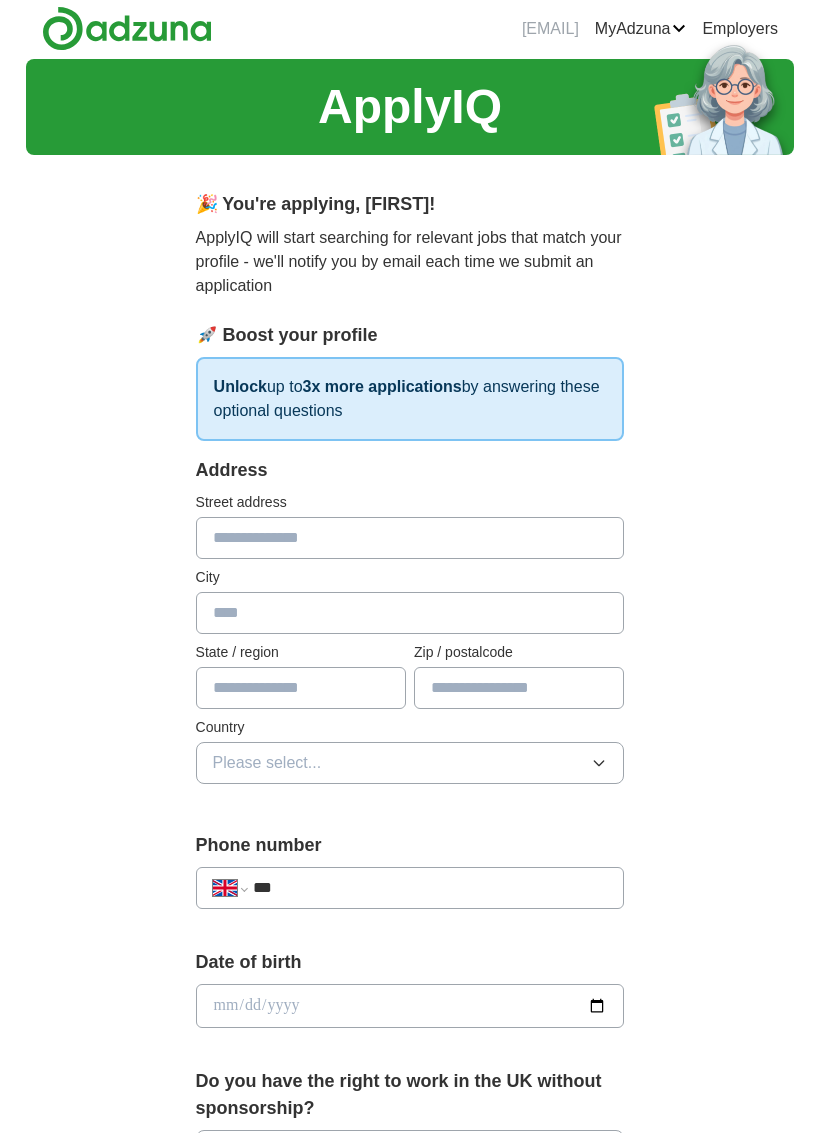 scroll, scrollTop: 0, scrollLeft: 0, axis: both 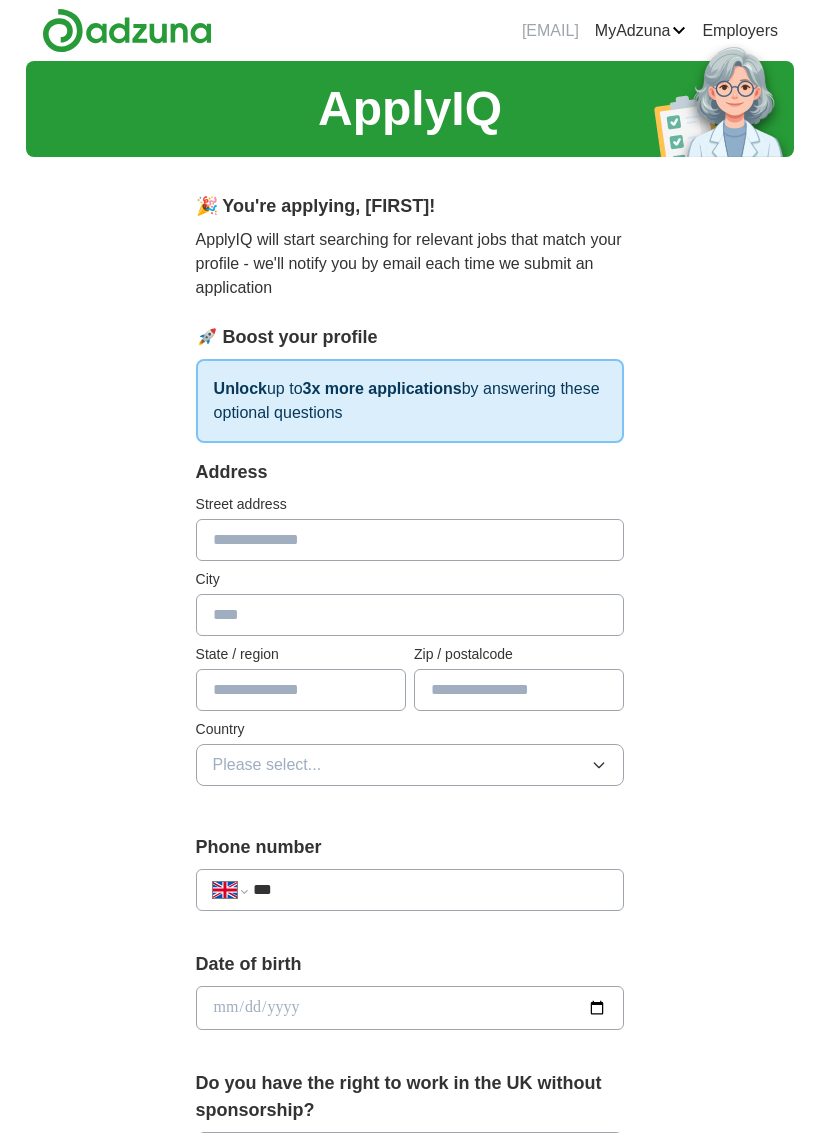 click at bounding box center [410, 540] 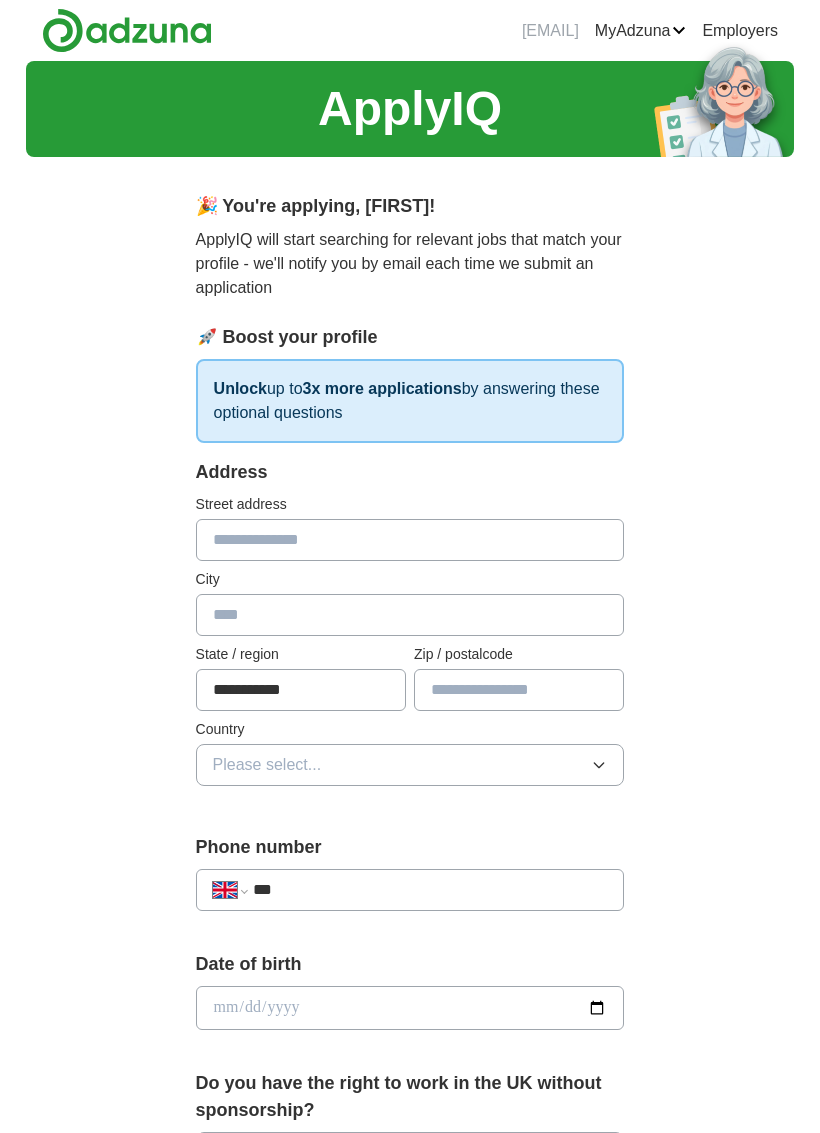 type on "**********" 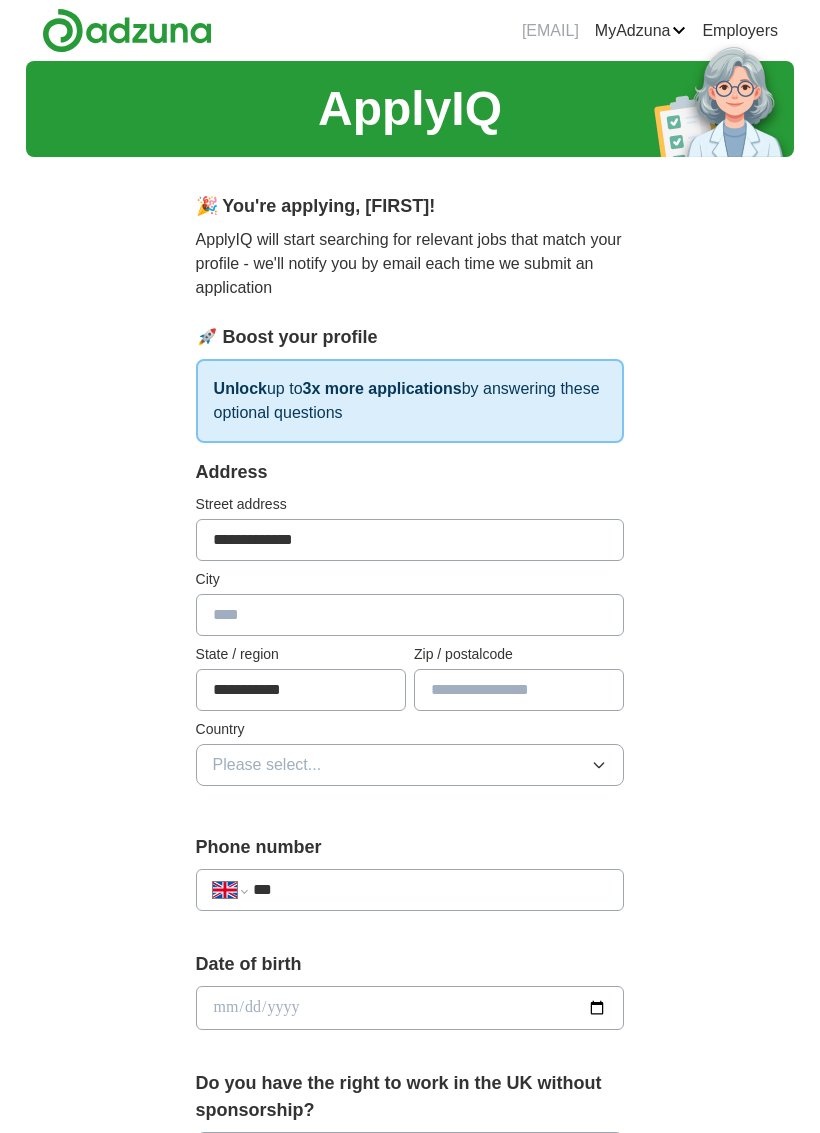 type on "**********" 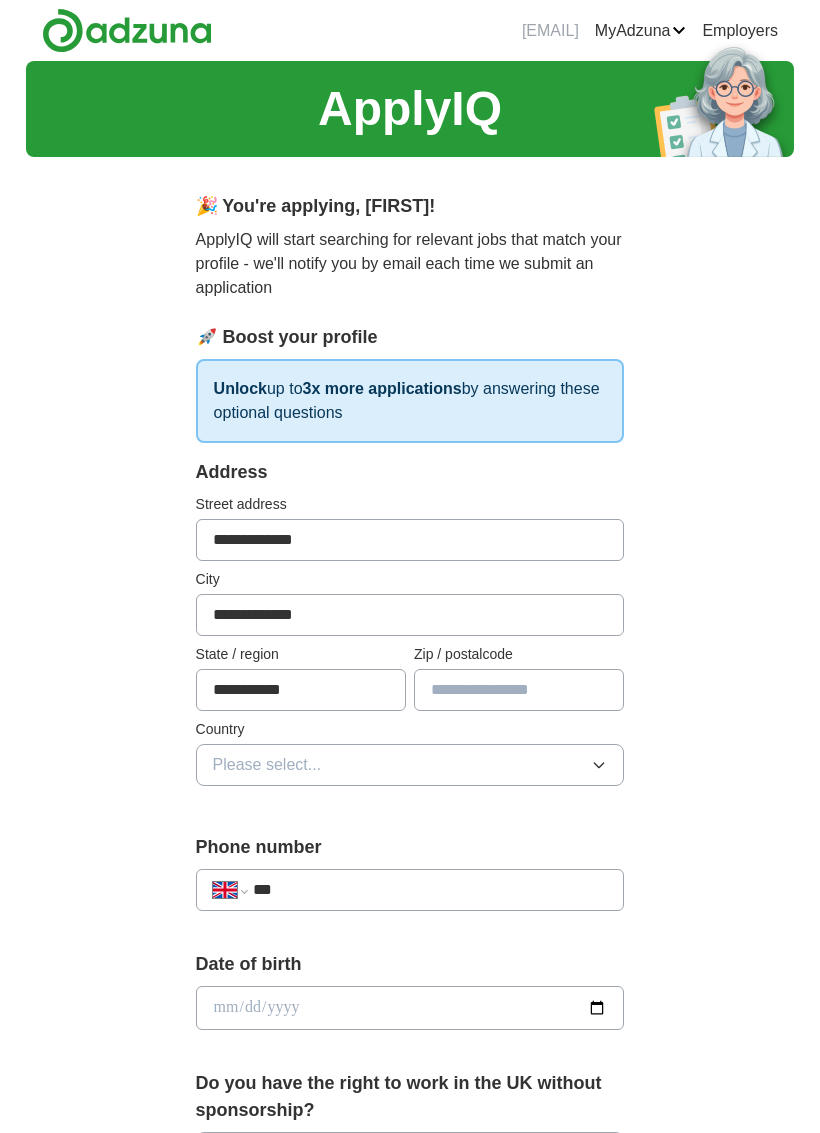 type on "********" 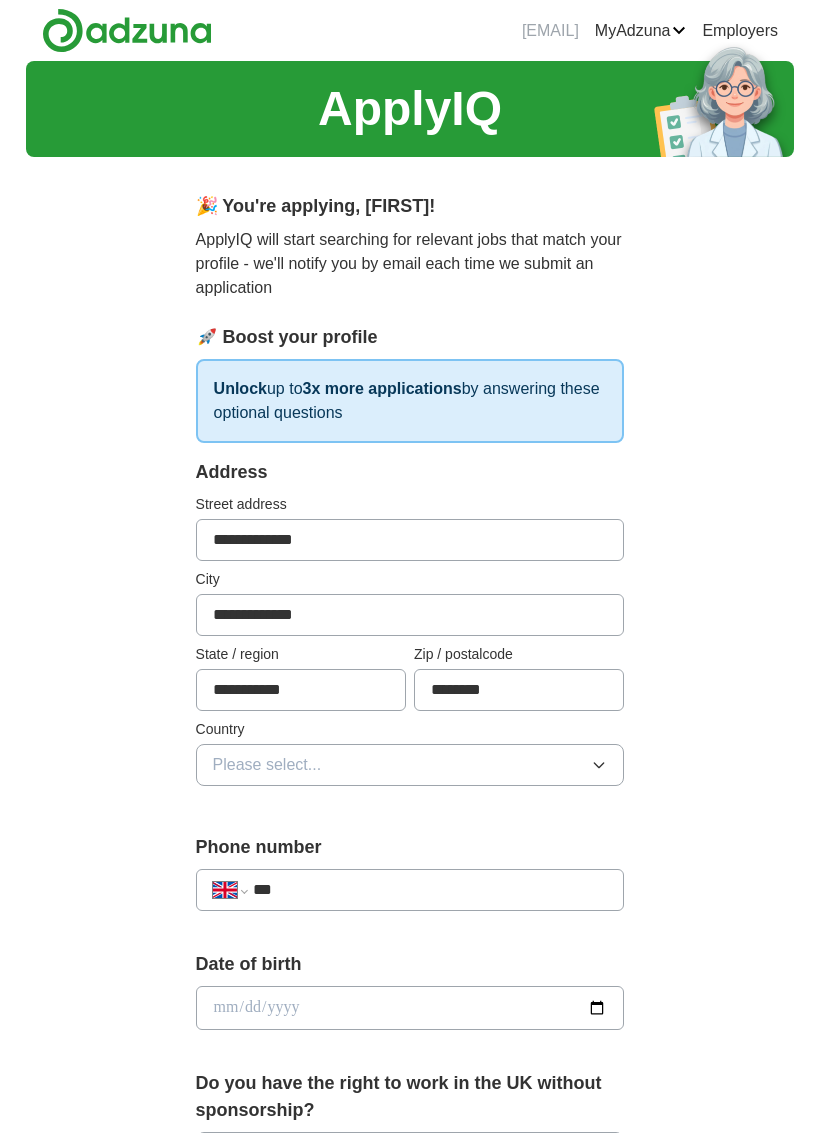 click on "Please select..." at bounding box center [410, 765] 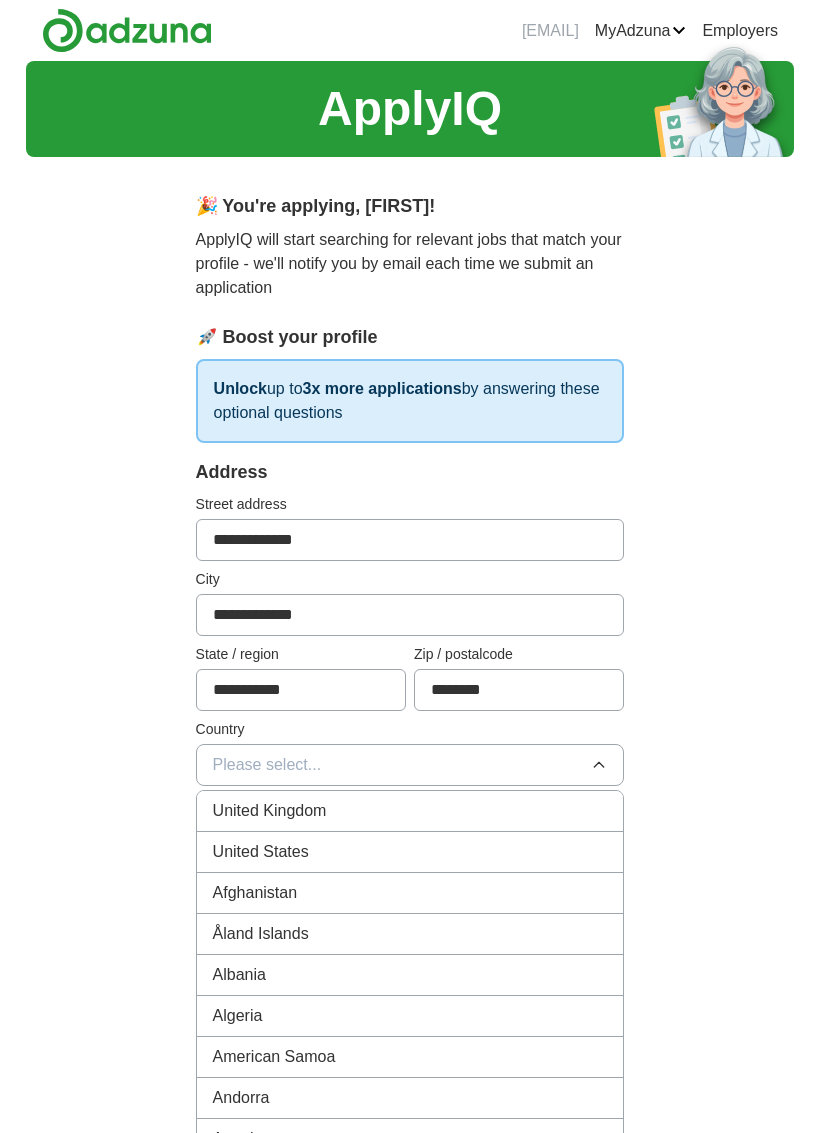 click on "United Kingdom" at bounding box center (410, 811) 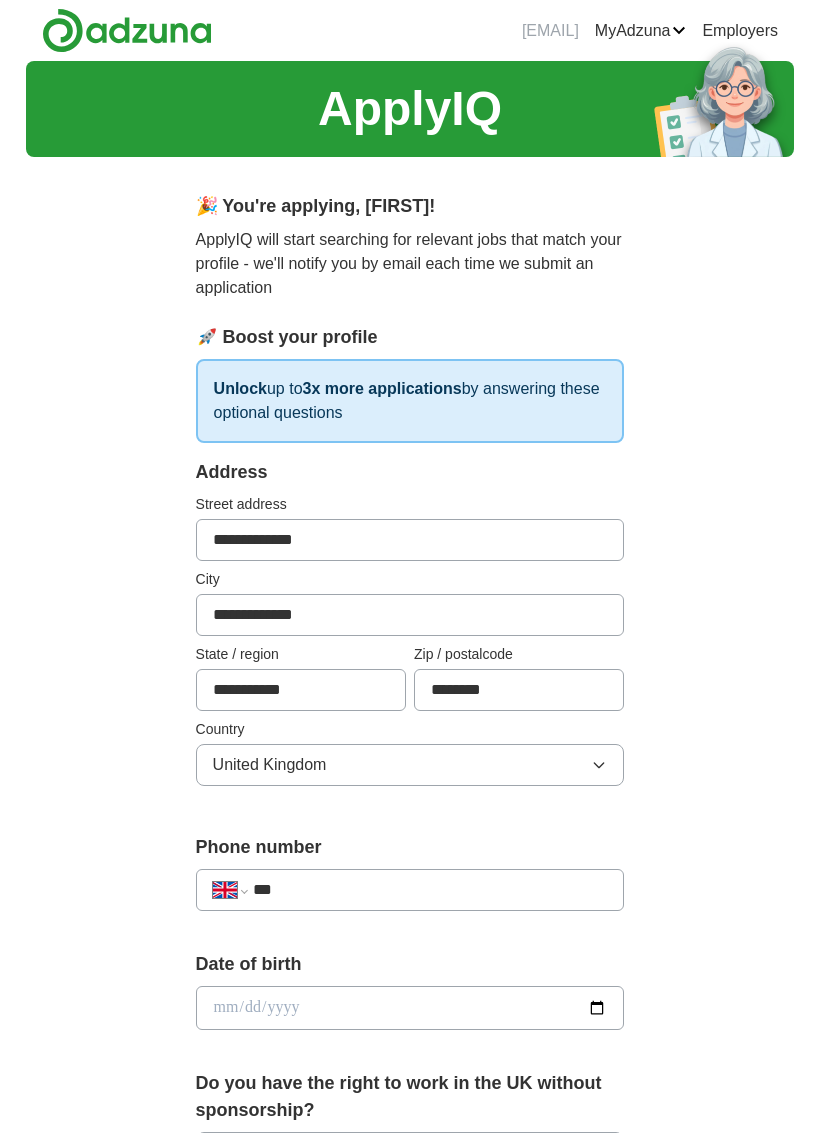 click on "***" at bounding box center [430, 890] 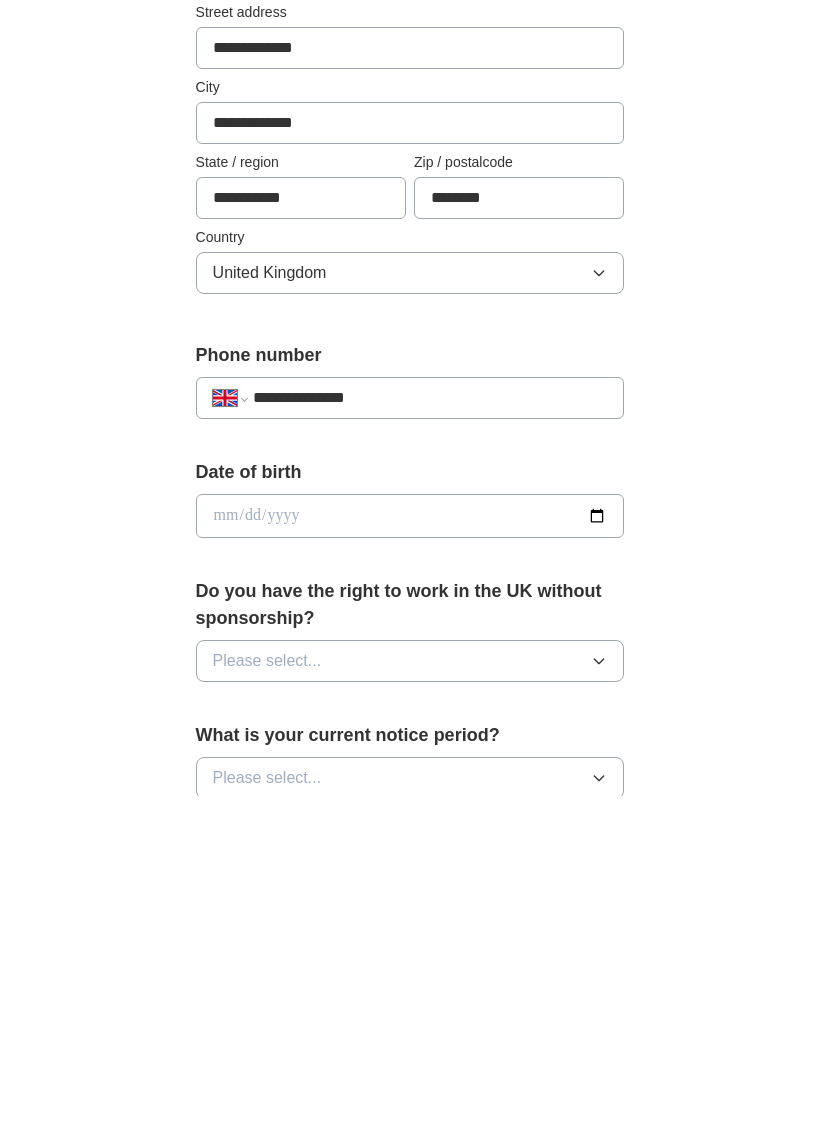 type on "**********" 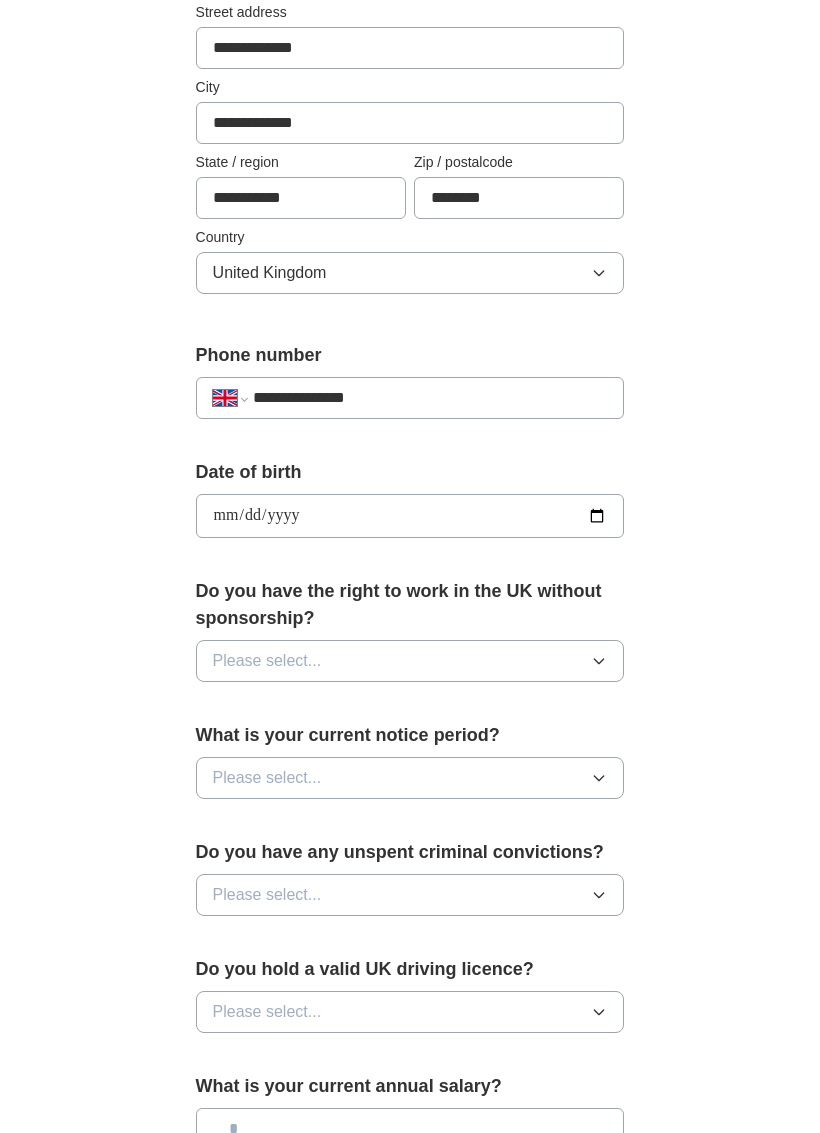 click on "**********" at bounding box center [410, 516] 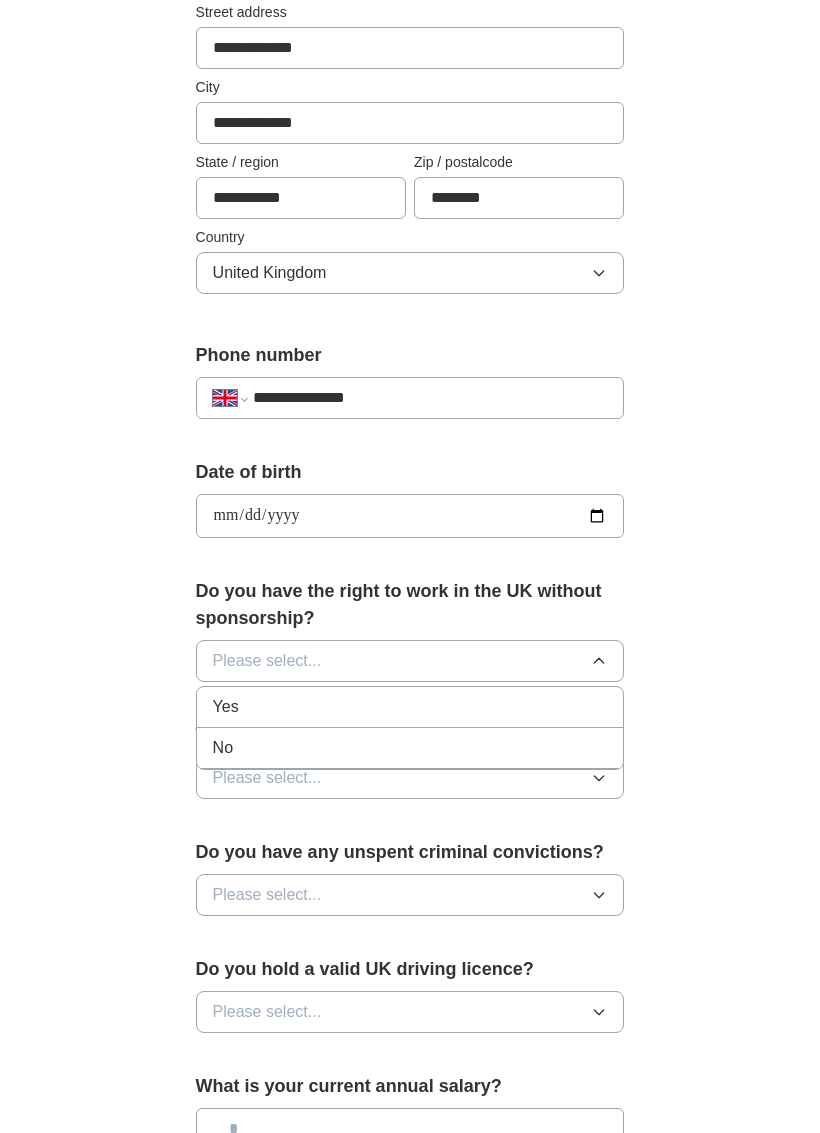 click on "Yes" at bounding box center (410, 707) 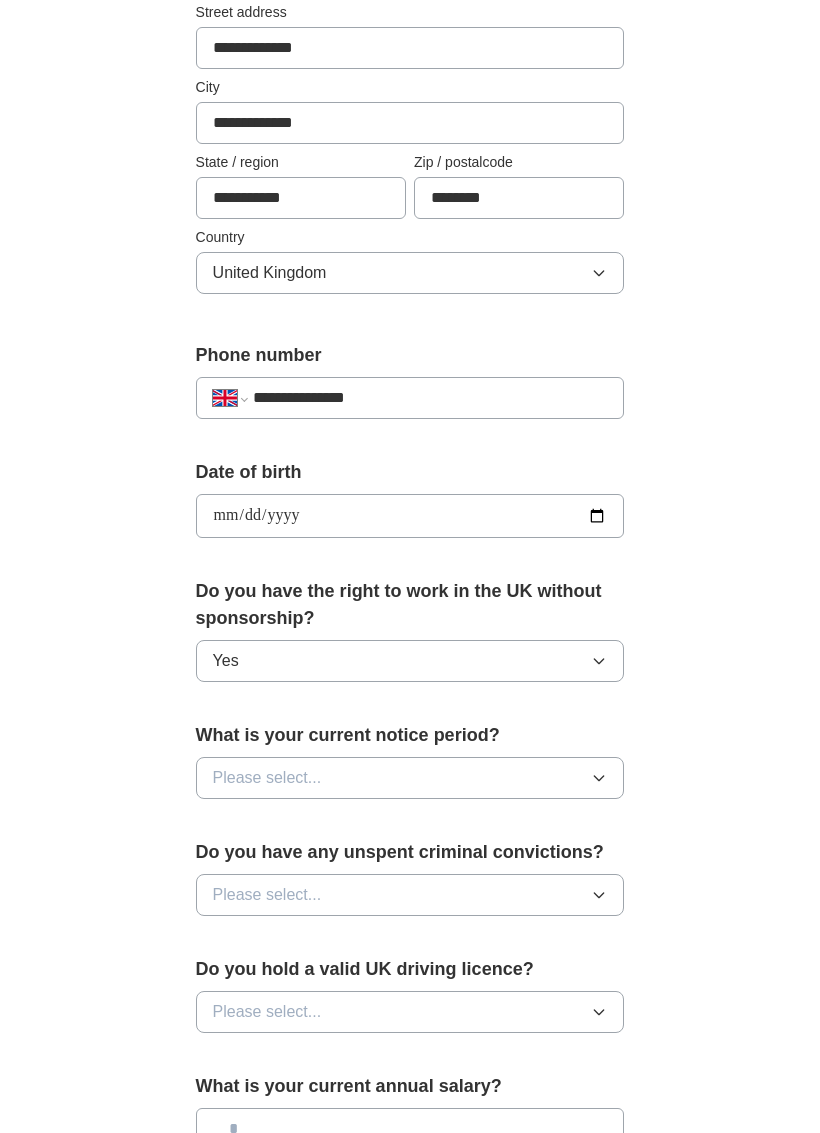 click on "Please select..." at bounding box center (410, 778) 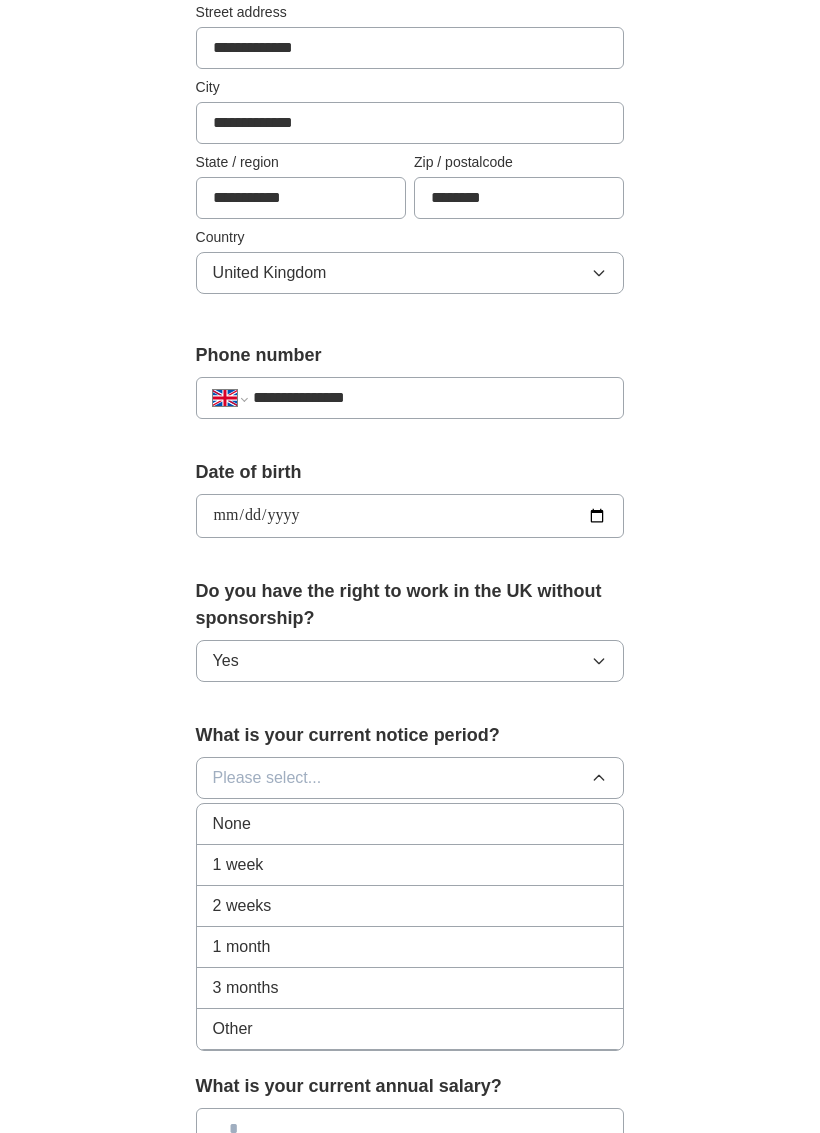 click on "None" at bounding box center [410, 824] 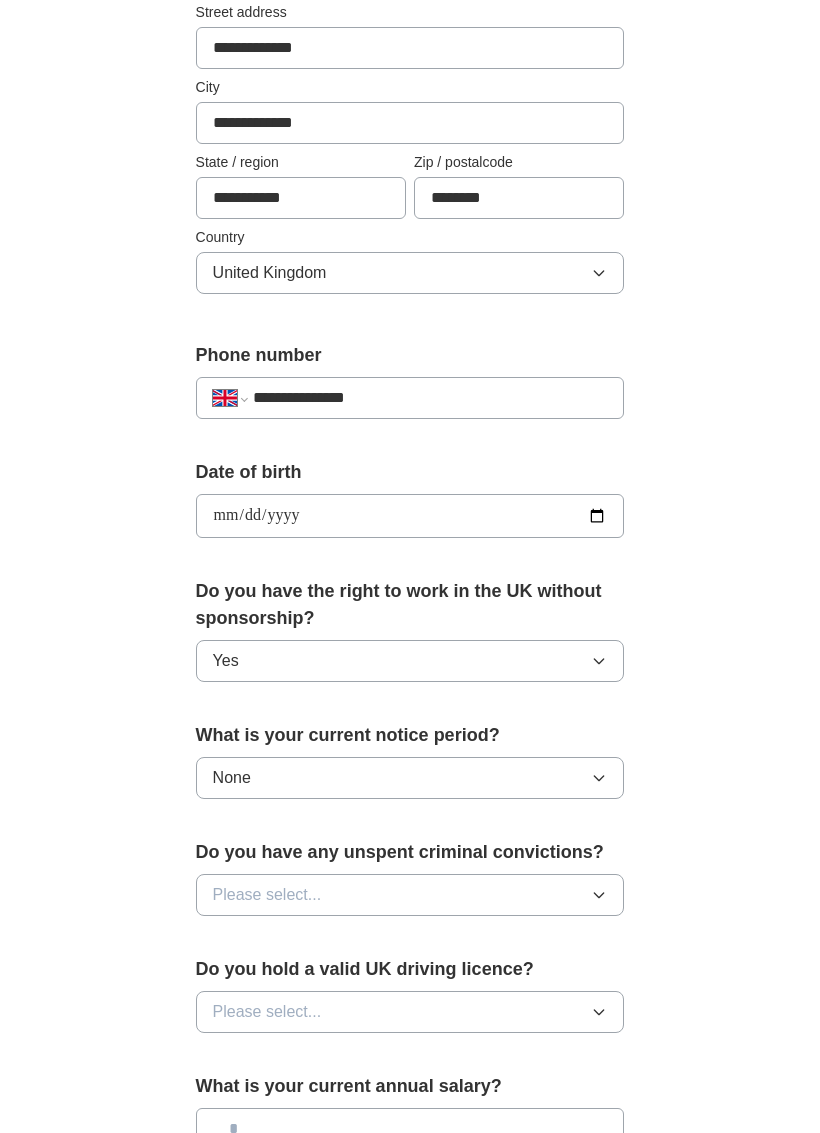 click on "Please select..." at bounding box center (267, 895) 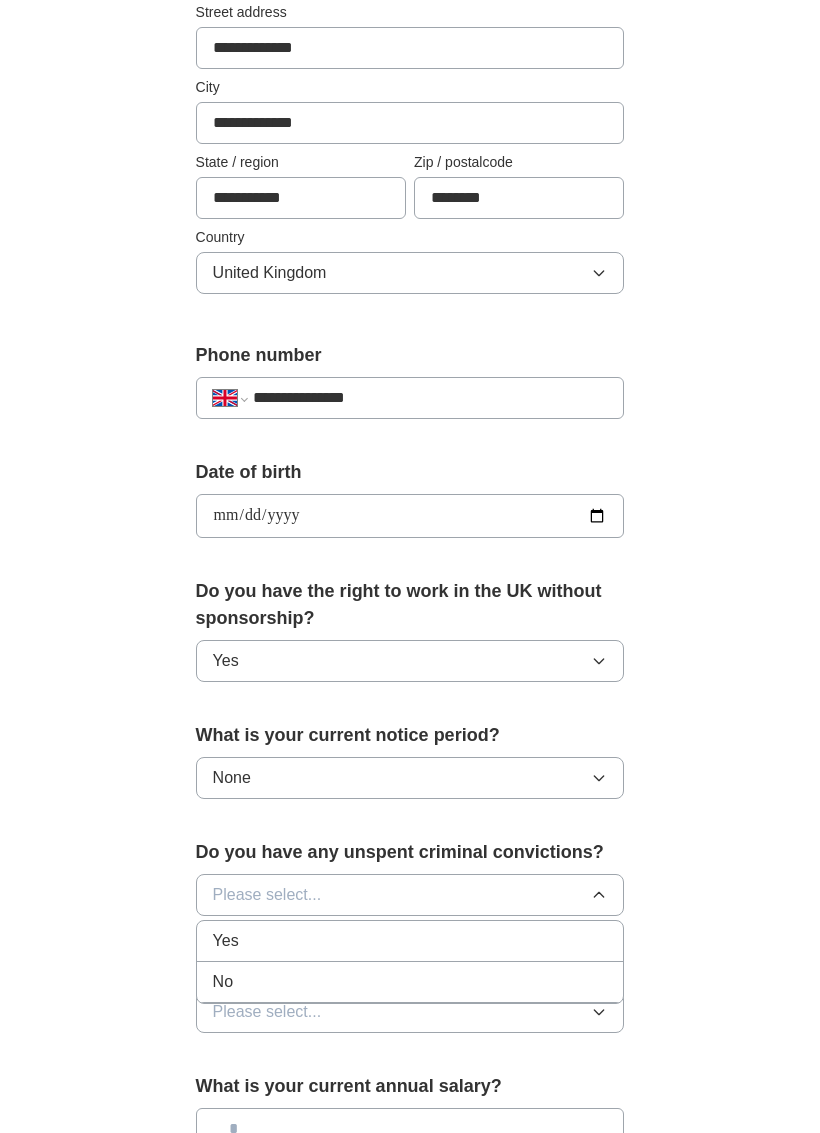click on "No" at bounding box center (410, 982) 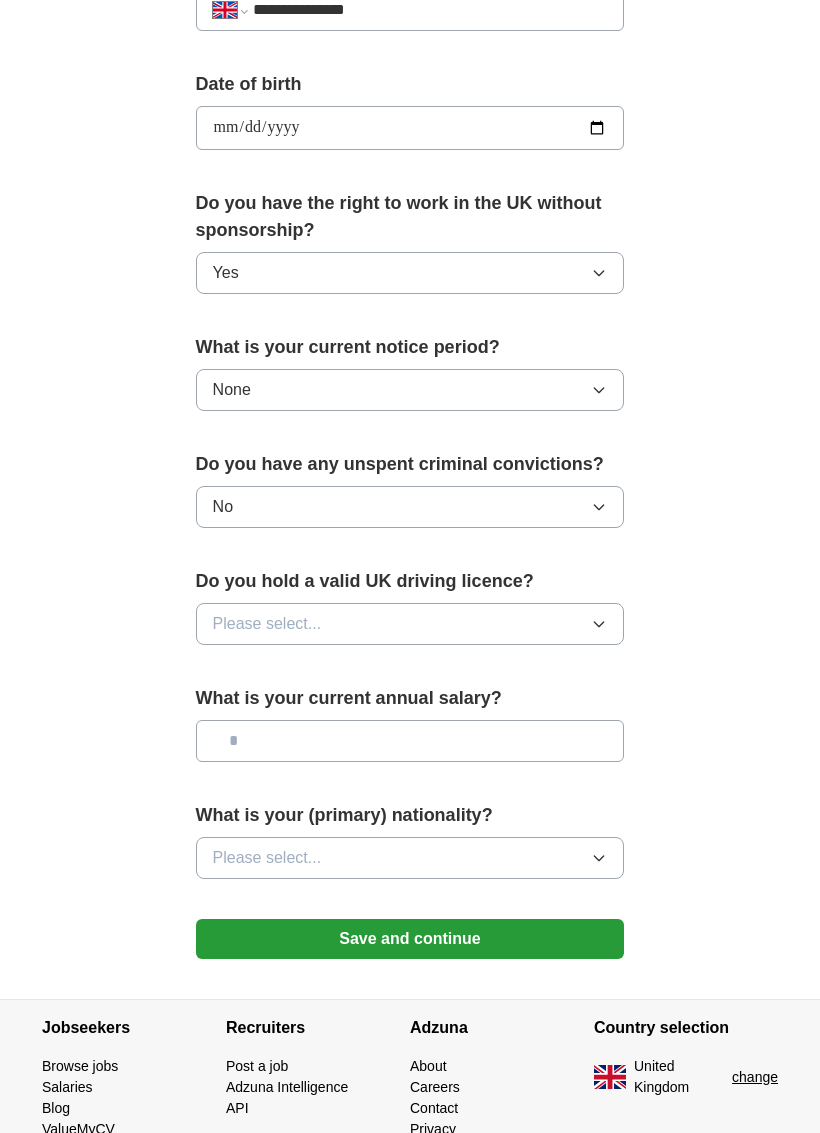 click on "Please select..." at bounding box center (410, 625) 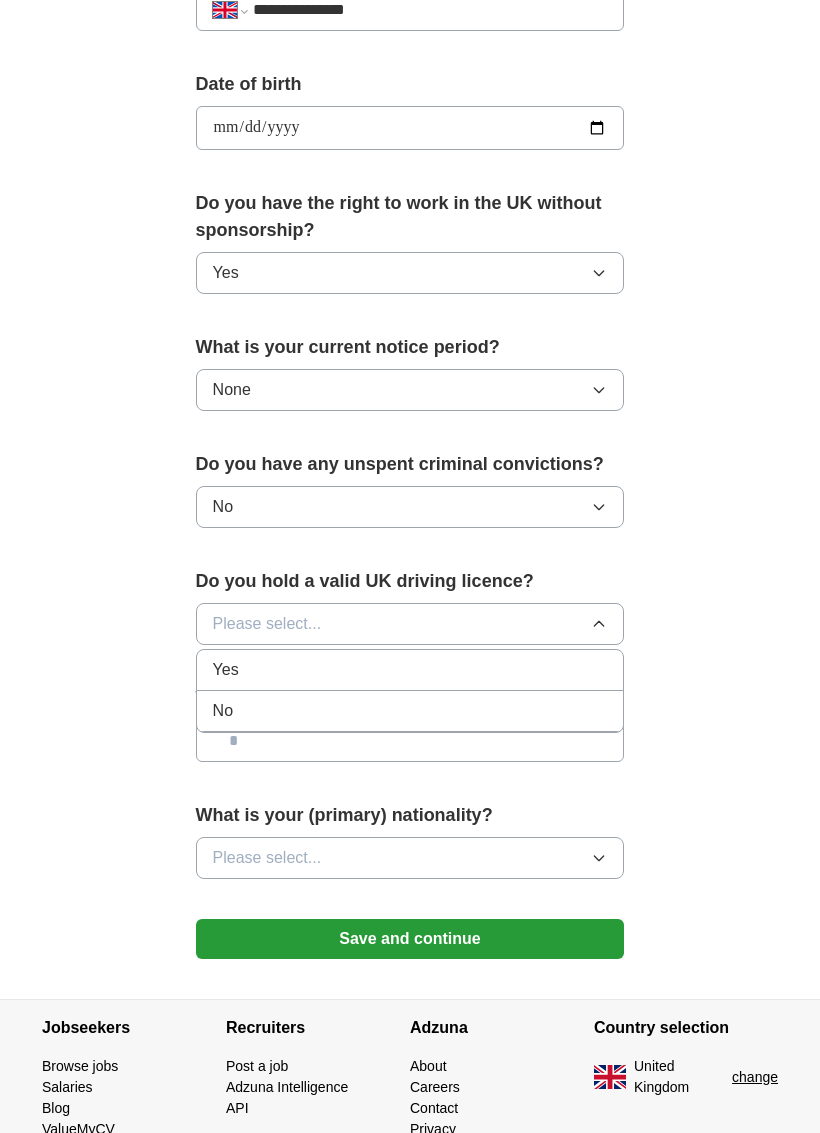 click on "Yes" at bounding box center [410, 670] 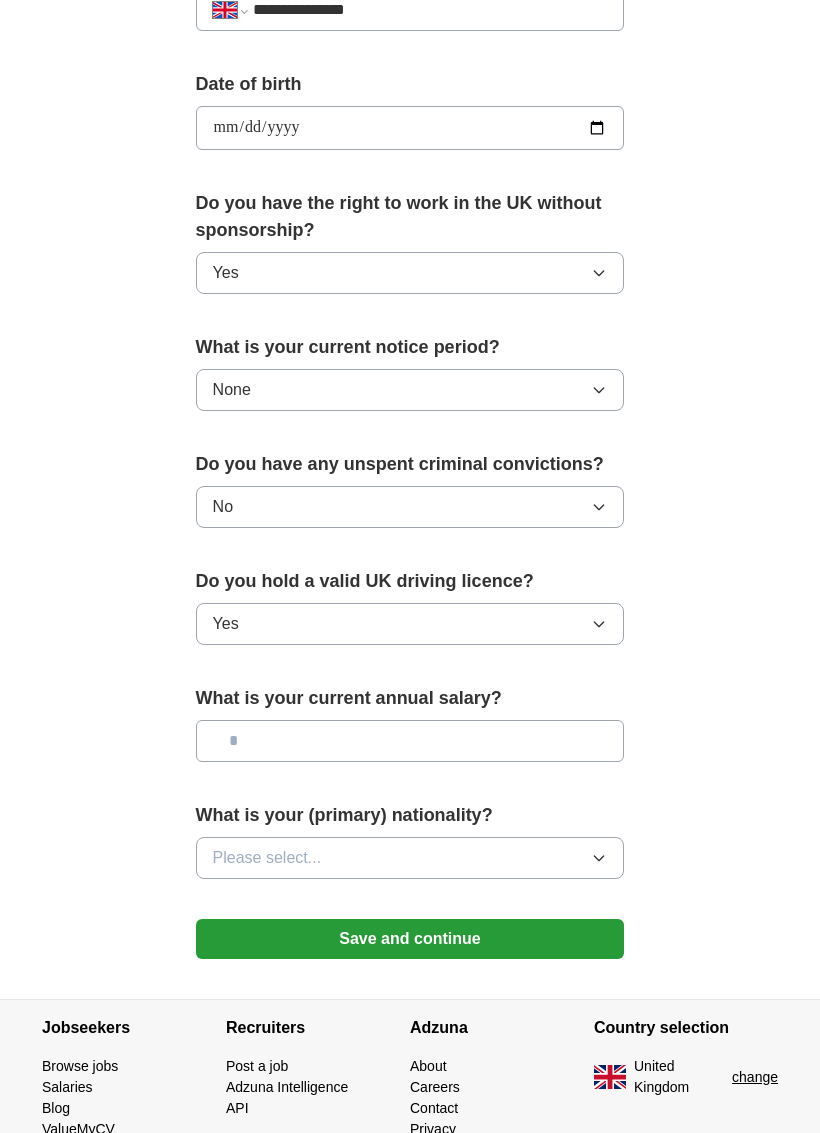 click at bounding box center (410, 741) 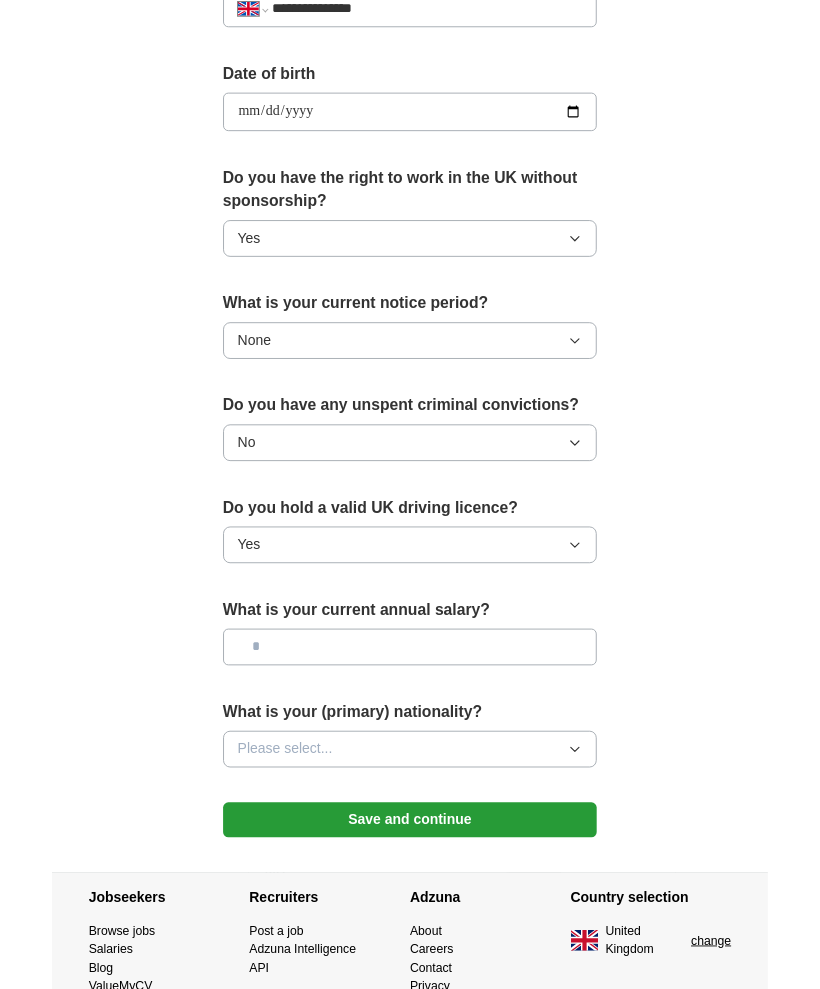 scroll, scrollTop: 879, scrollLeft: 0, axis: vertical 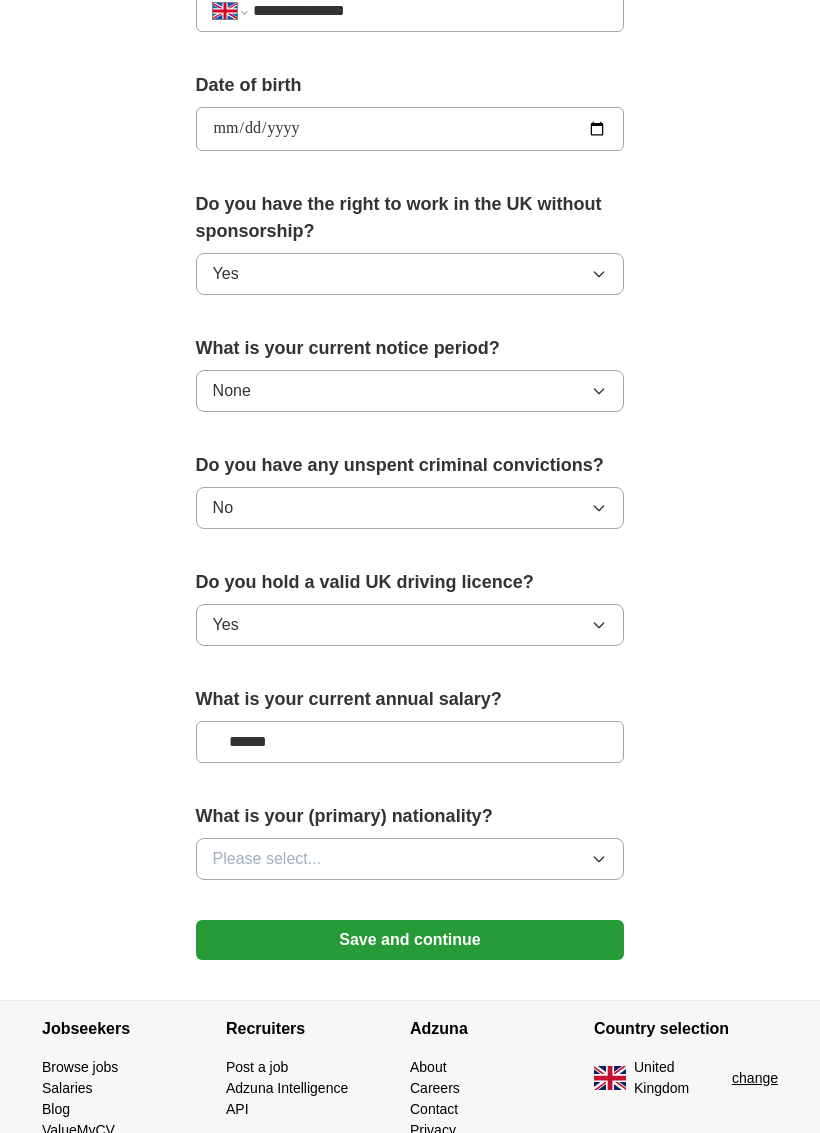 type on "*******" 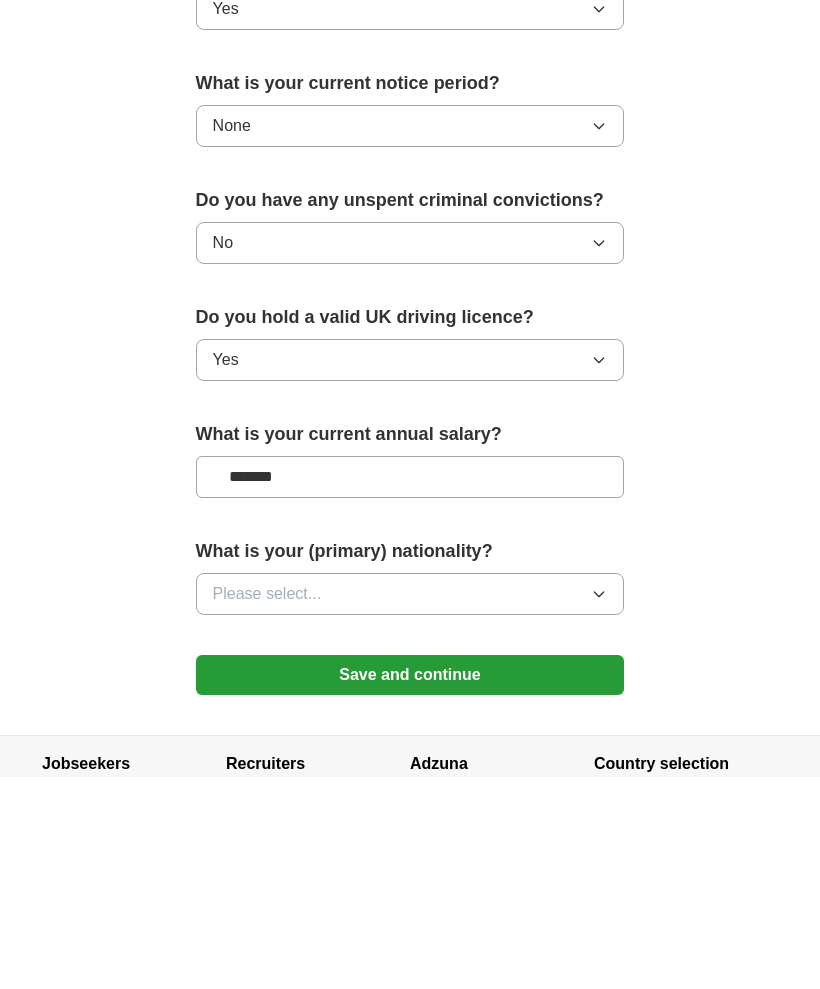 click on "Please select..." at bounding box center (410, 806) 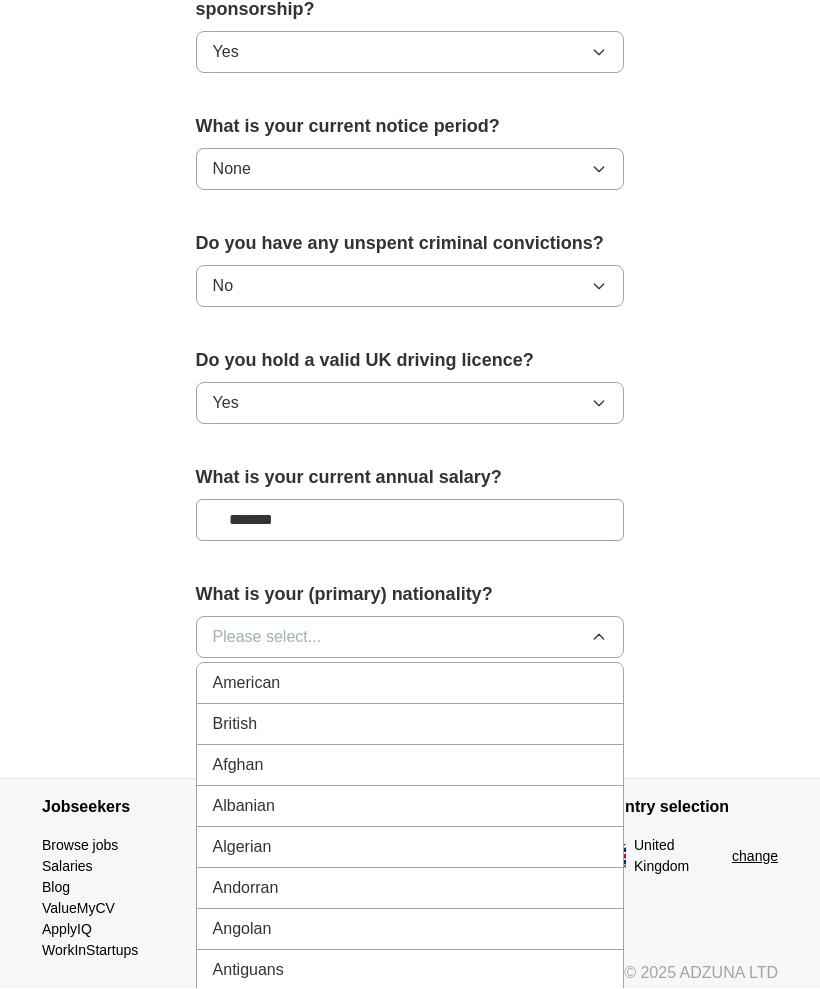 scroll, scrollTop: 1101, scrollLeft: 0, axis: vertical 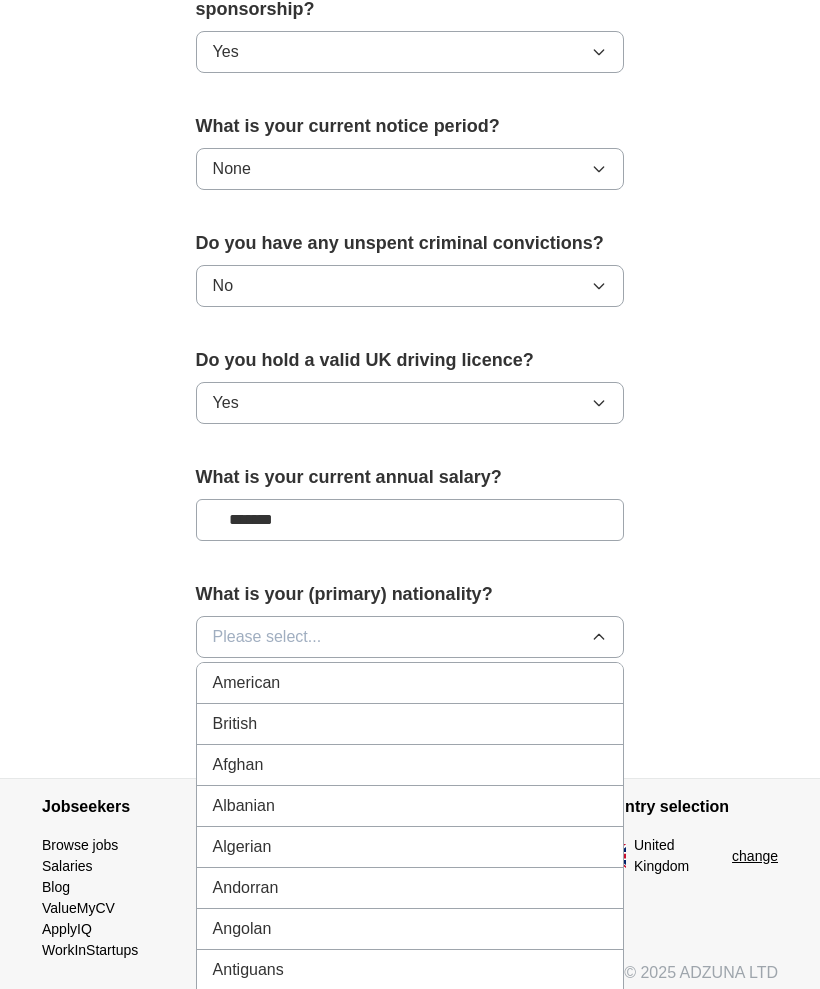 click on "British" at bounding box center (410, 724) 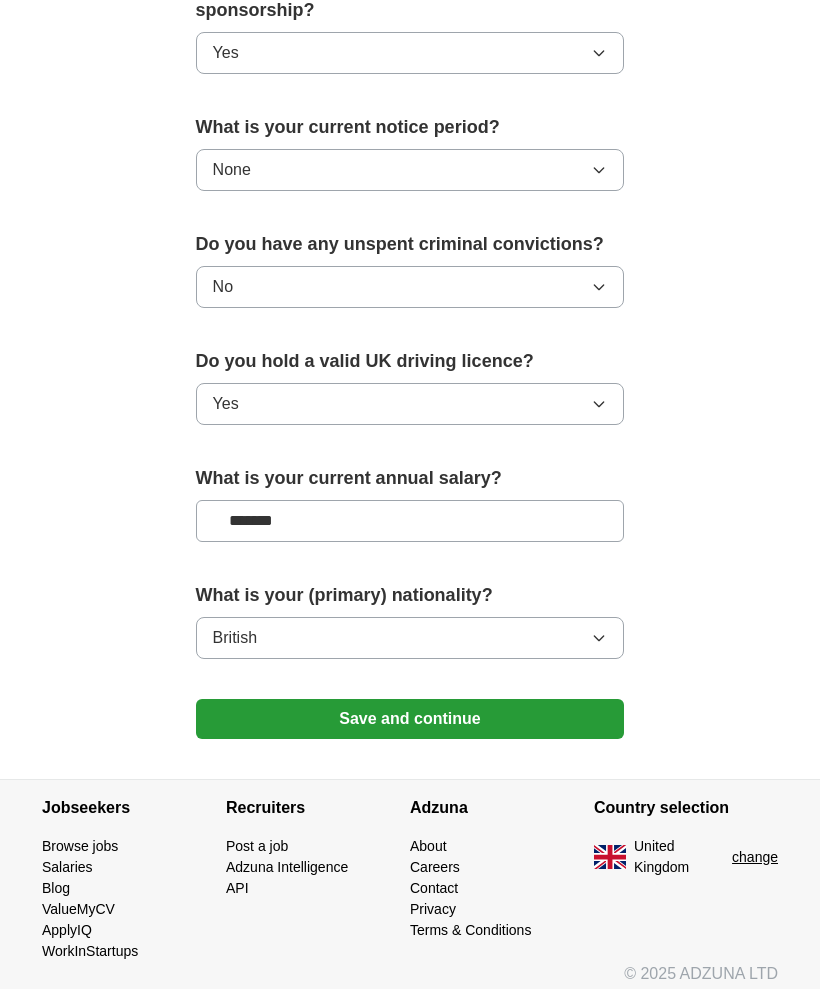 click on "Save and continue" at bounding box center [410, 719] 